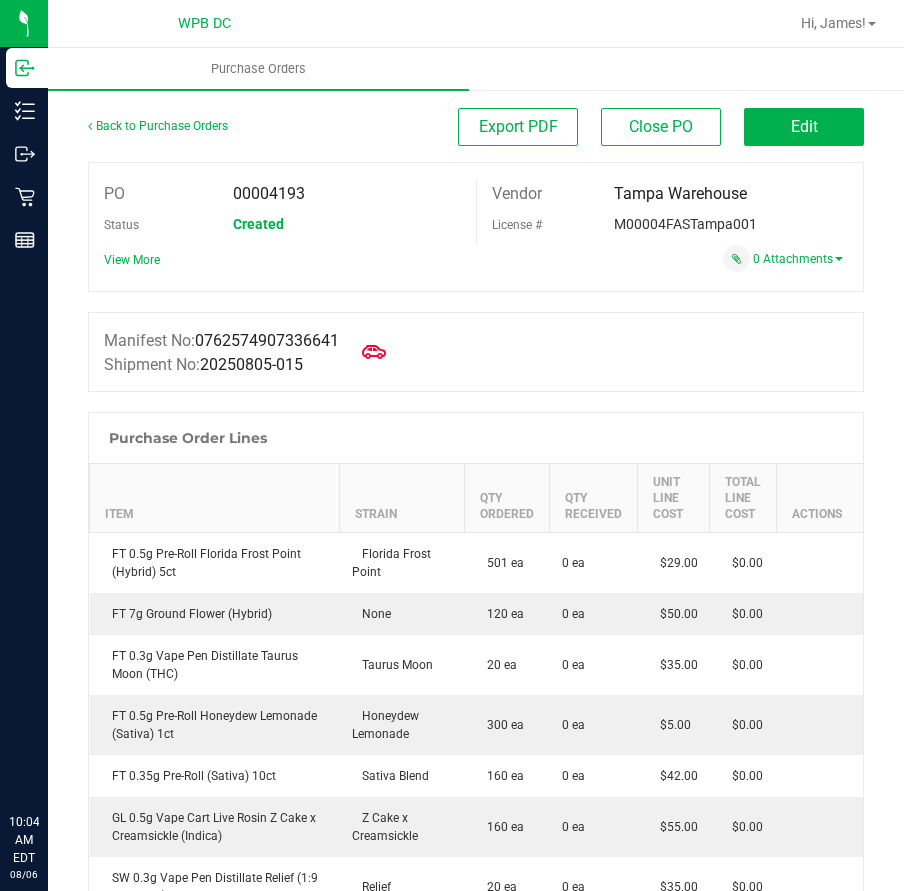 scroll, scrollTop: 0, scrollLeft: 0, axis: both 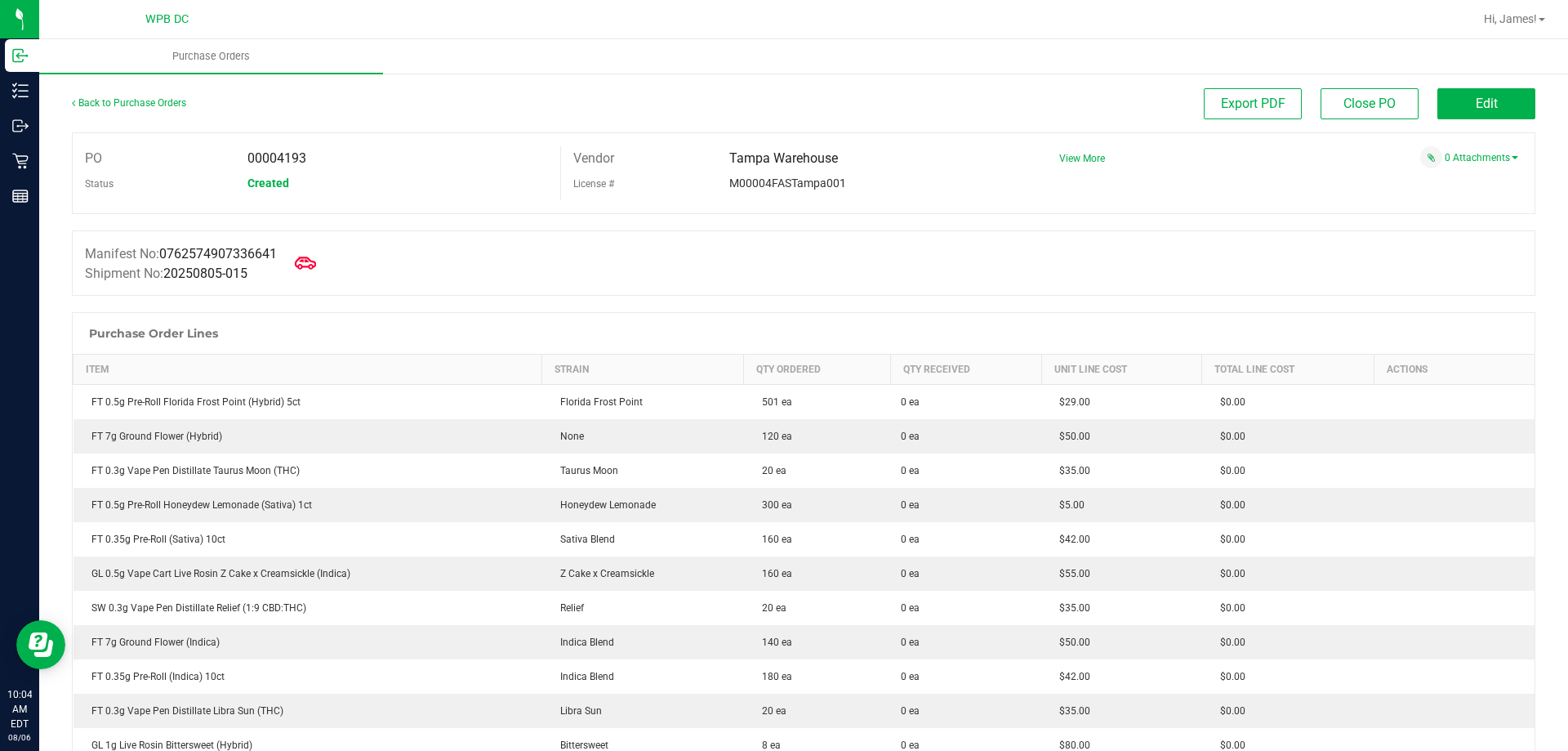 click 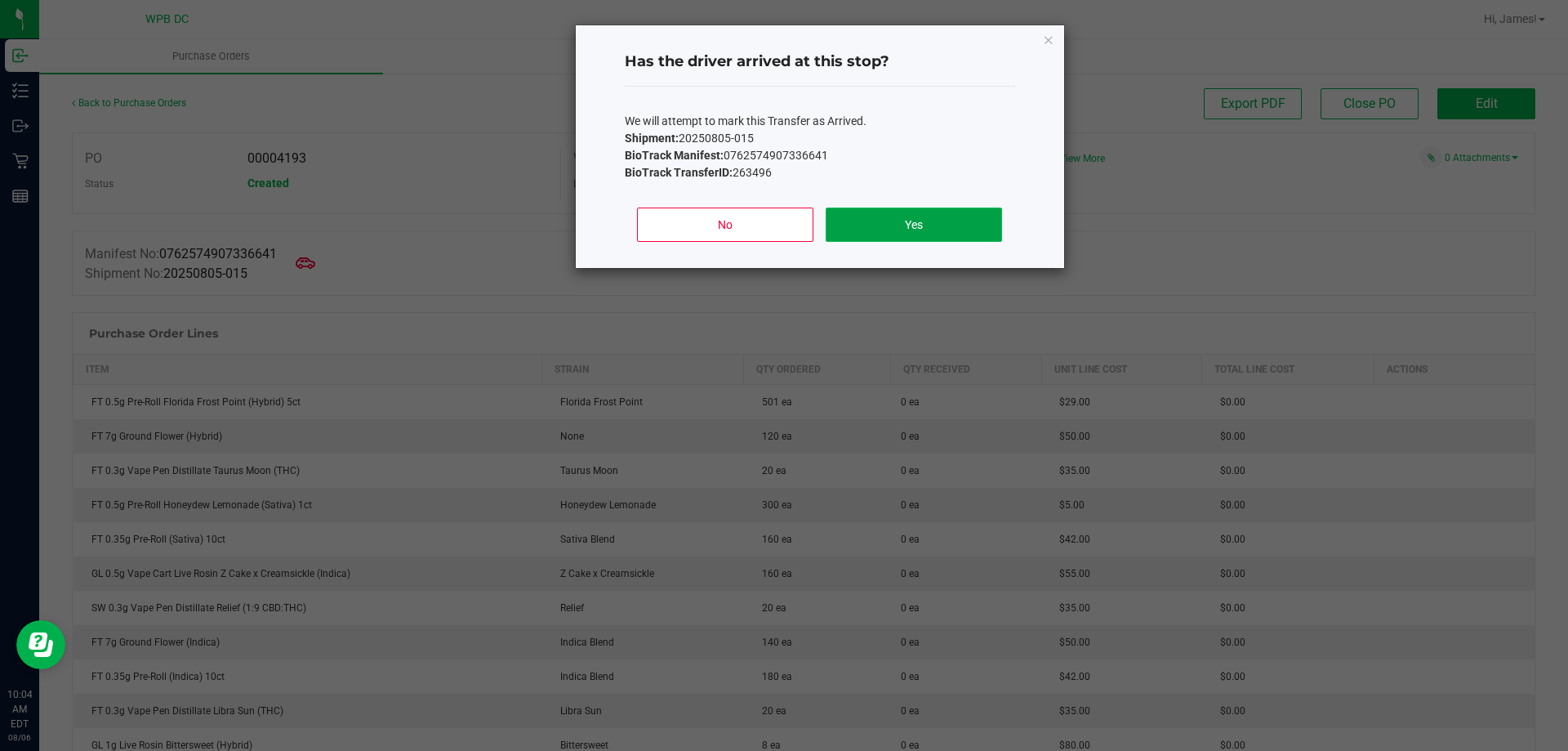 click on "Yes" 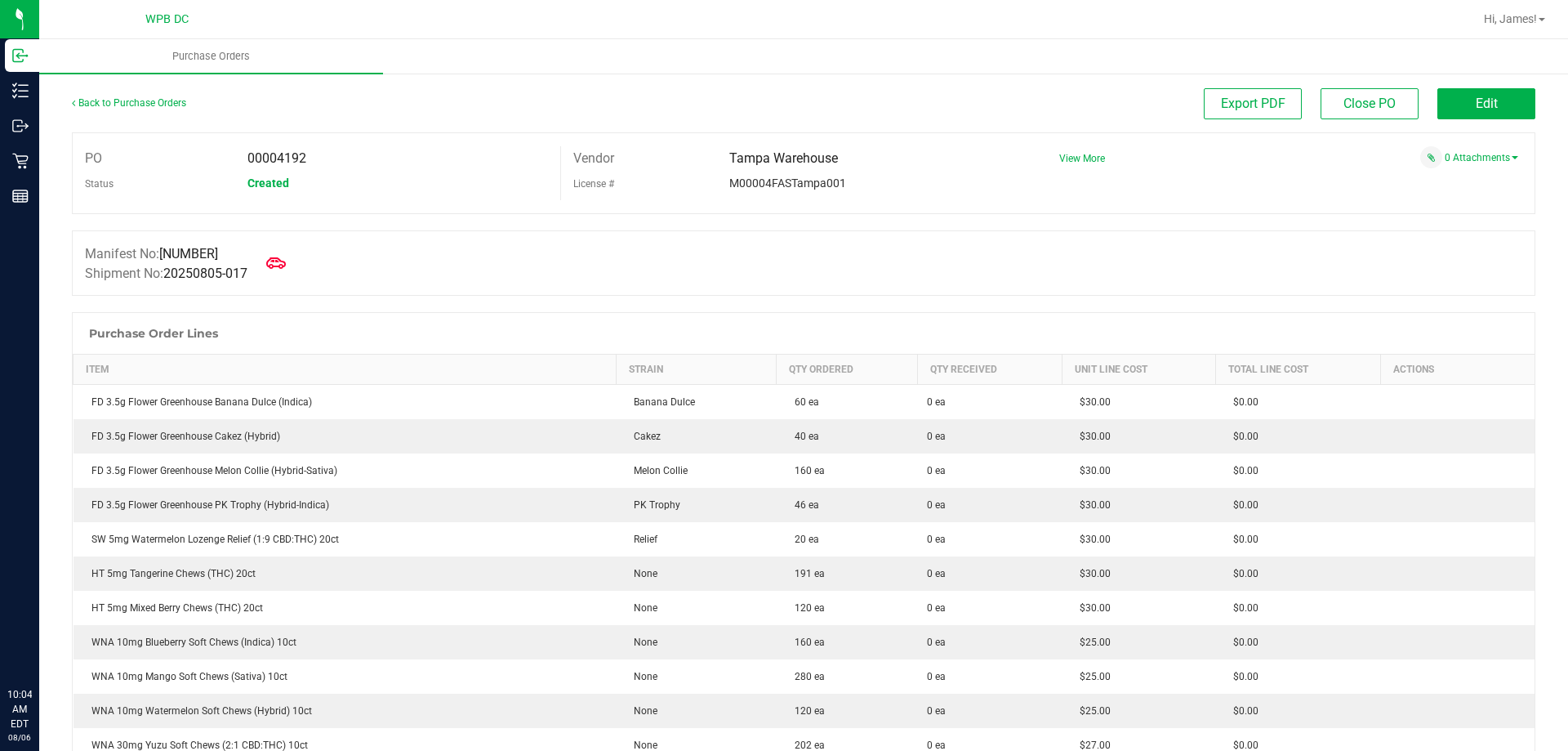 scroll, scrollTop: 0, scrollLeft: 0, axis: both 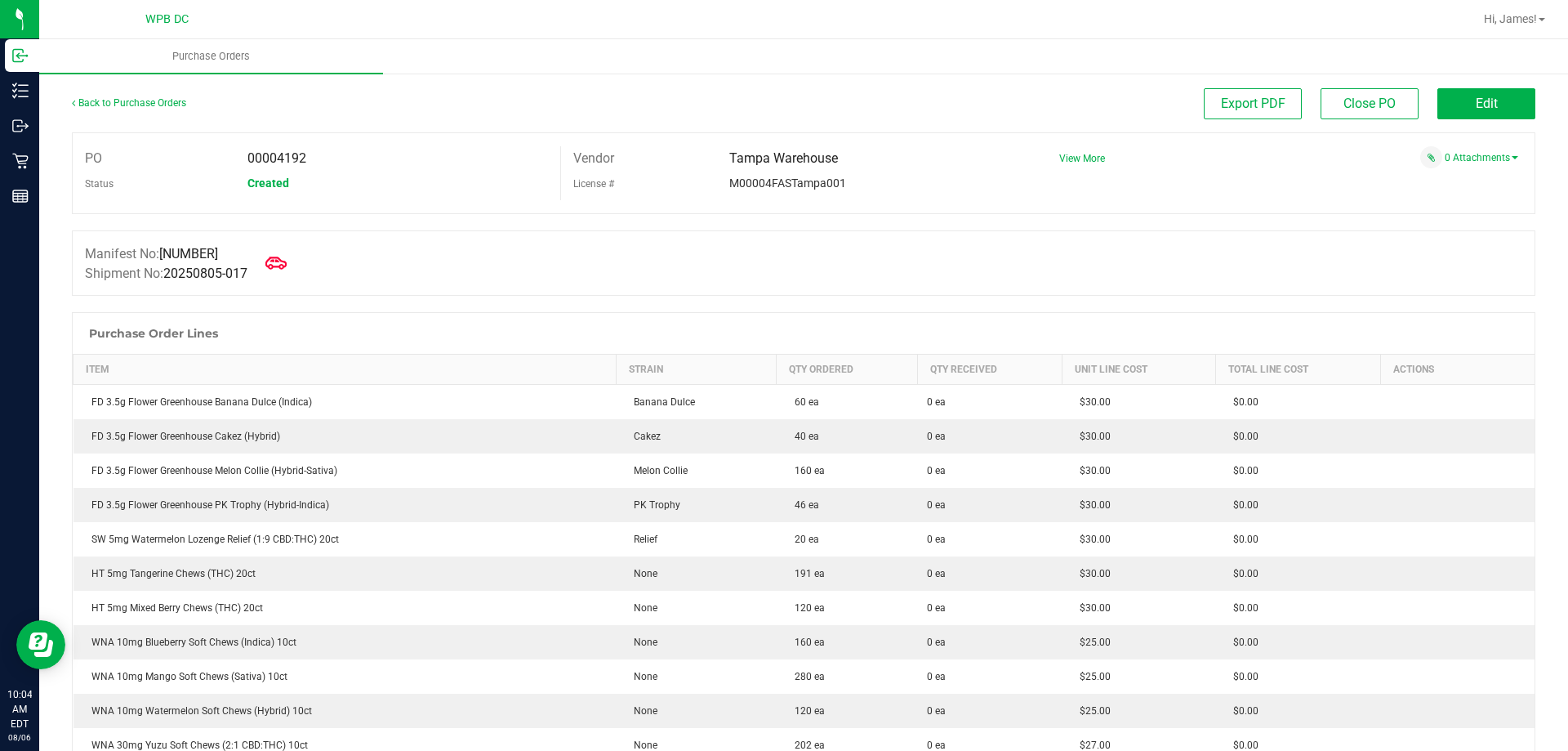 click 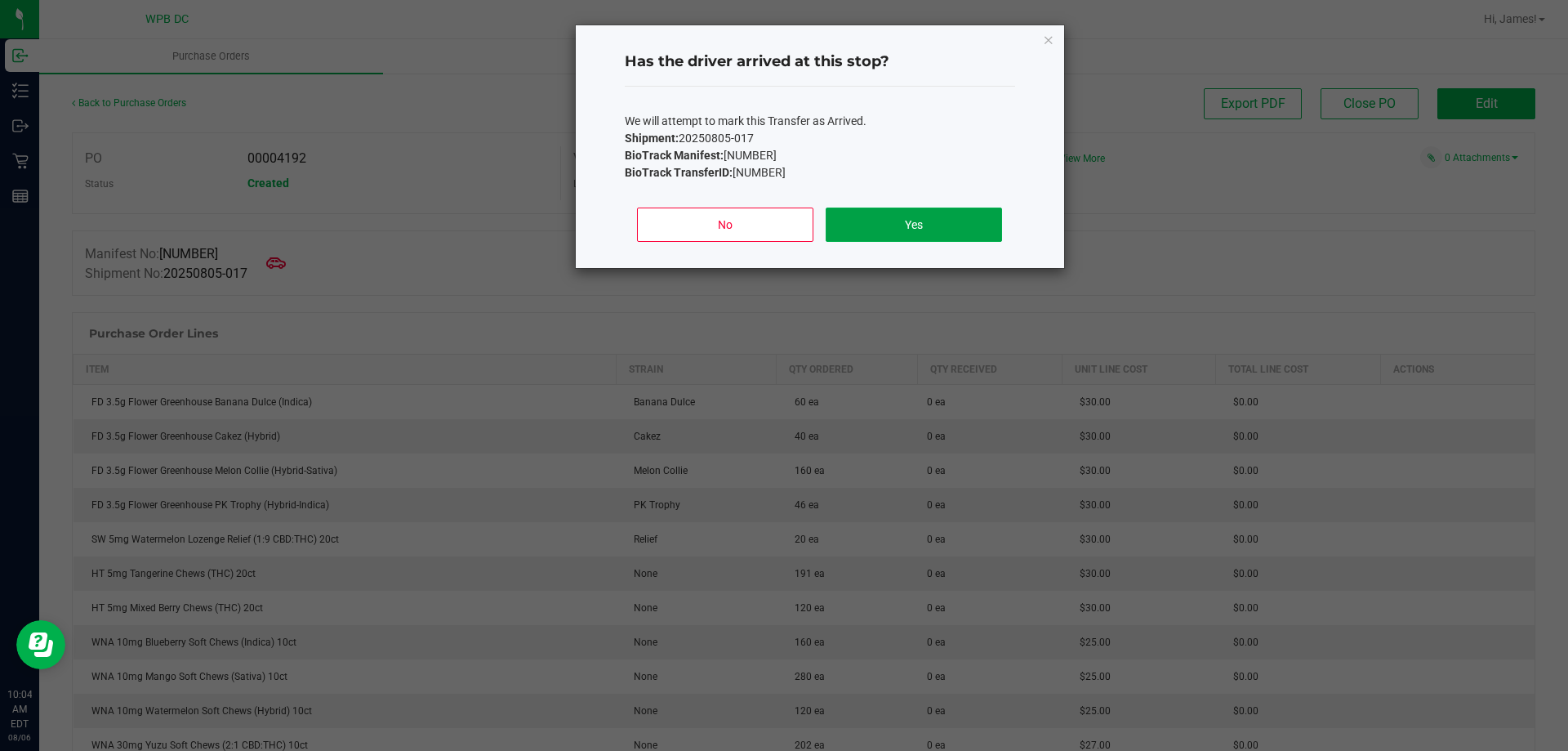 drag, startPoint x: 908, startPoint y: 219, endPoint x: 876, endPoint y: 214, distance: 32.38827 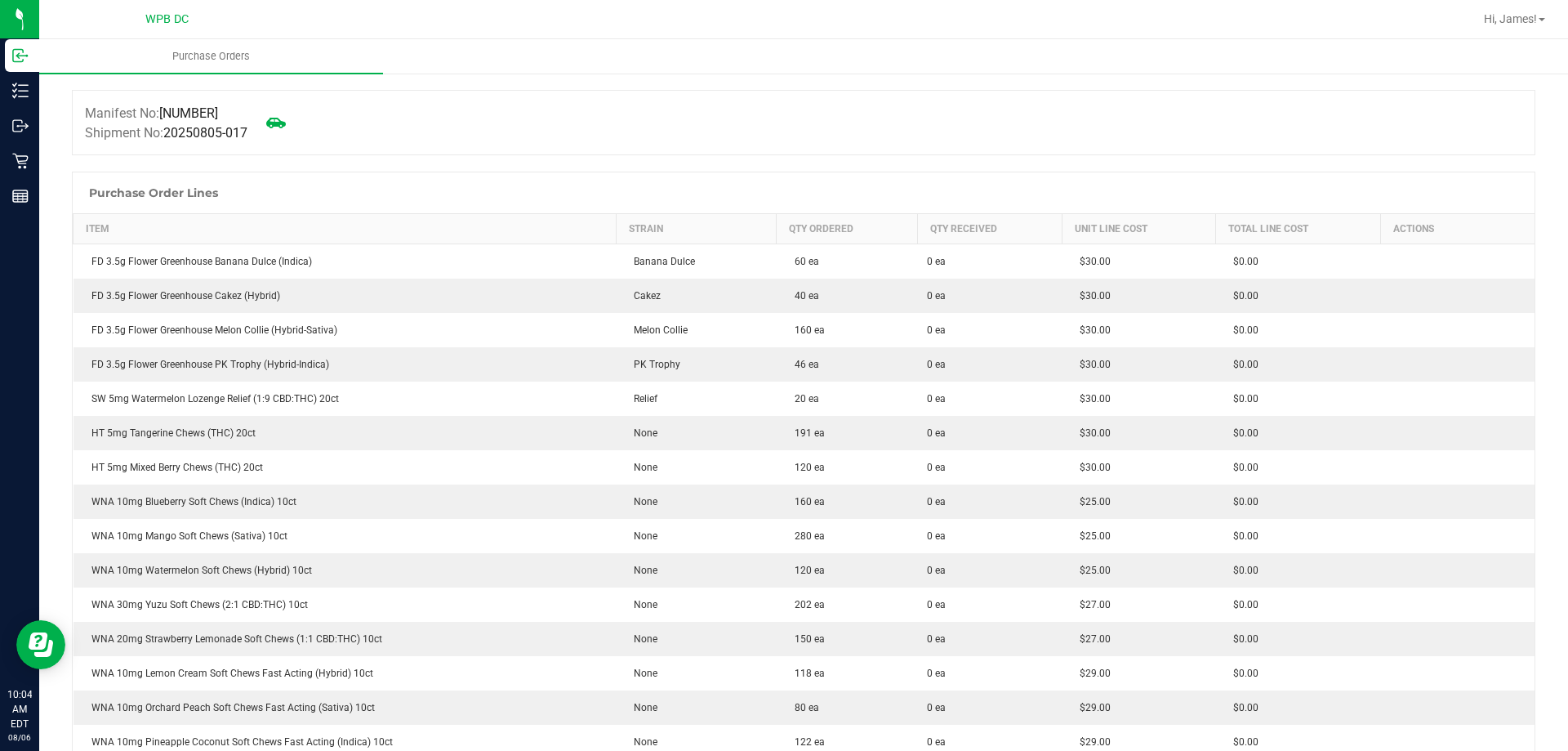 scroll, scrollTop: 0, scrollLeft: 0, axis: both 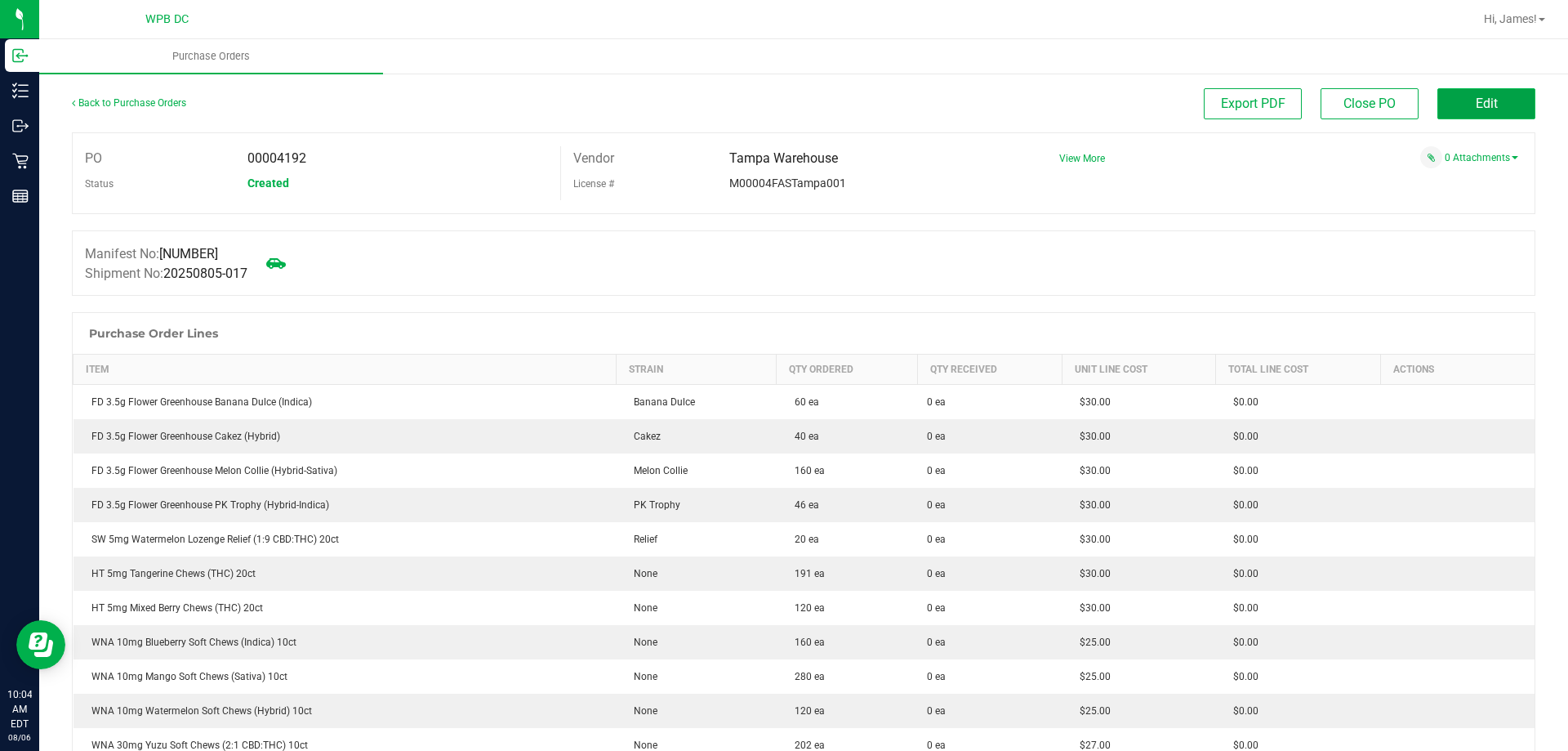 click on "Edit" at bounding box center (1486, 104) 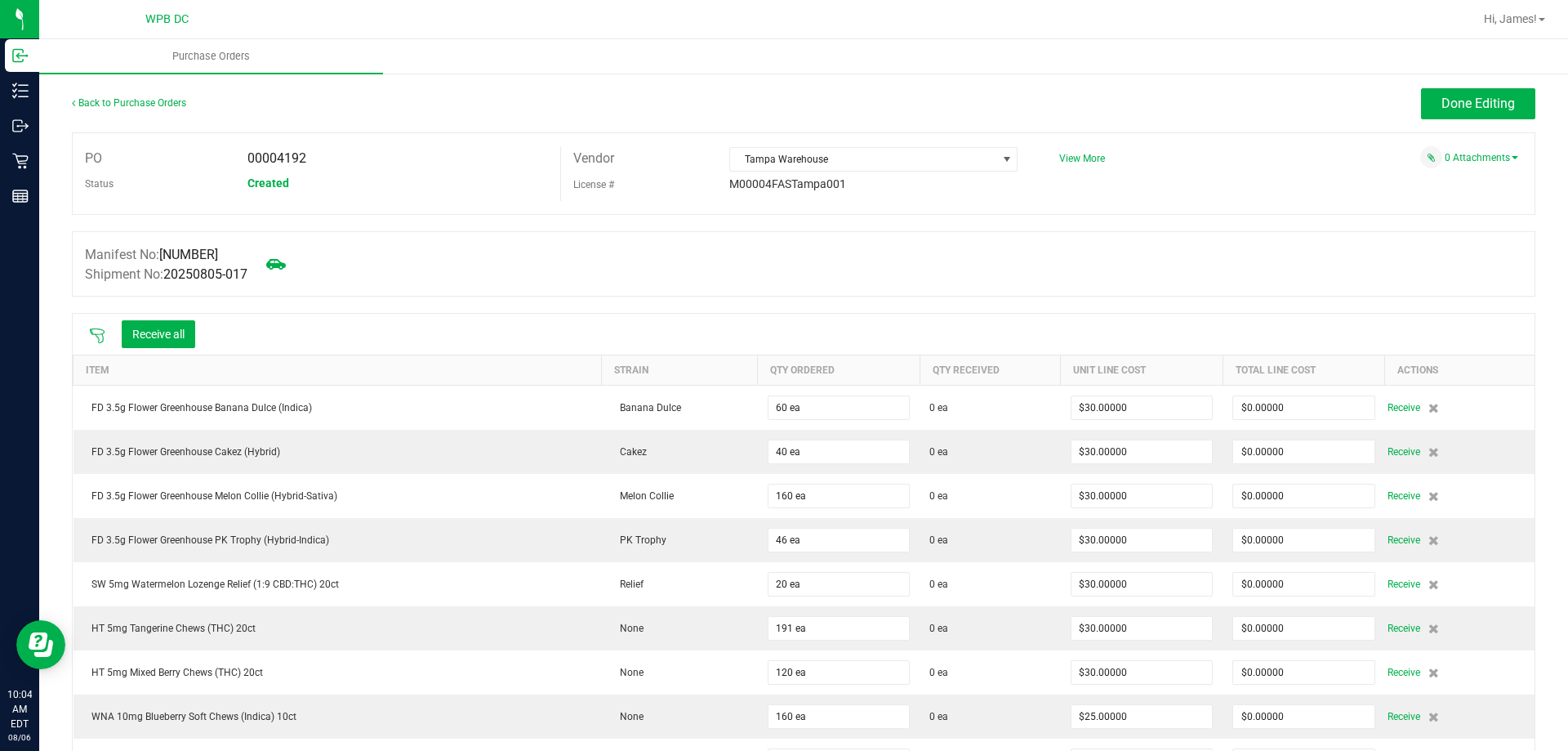 click 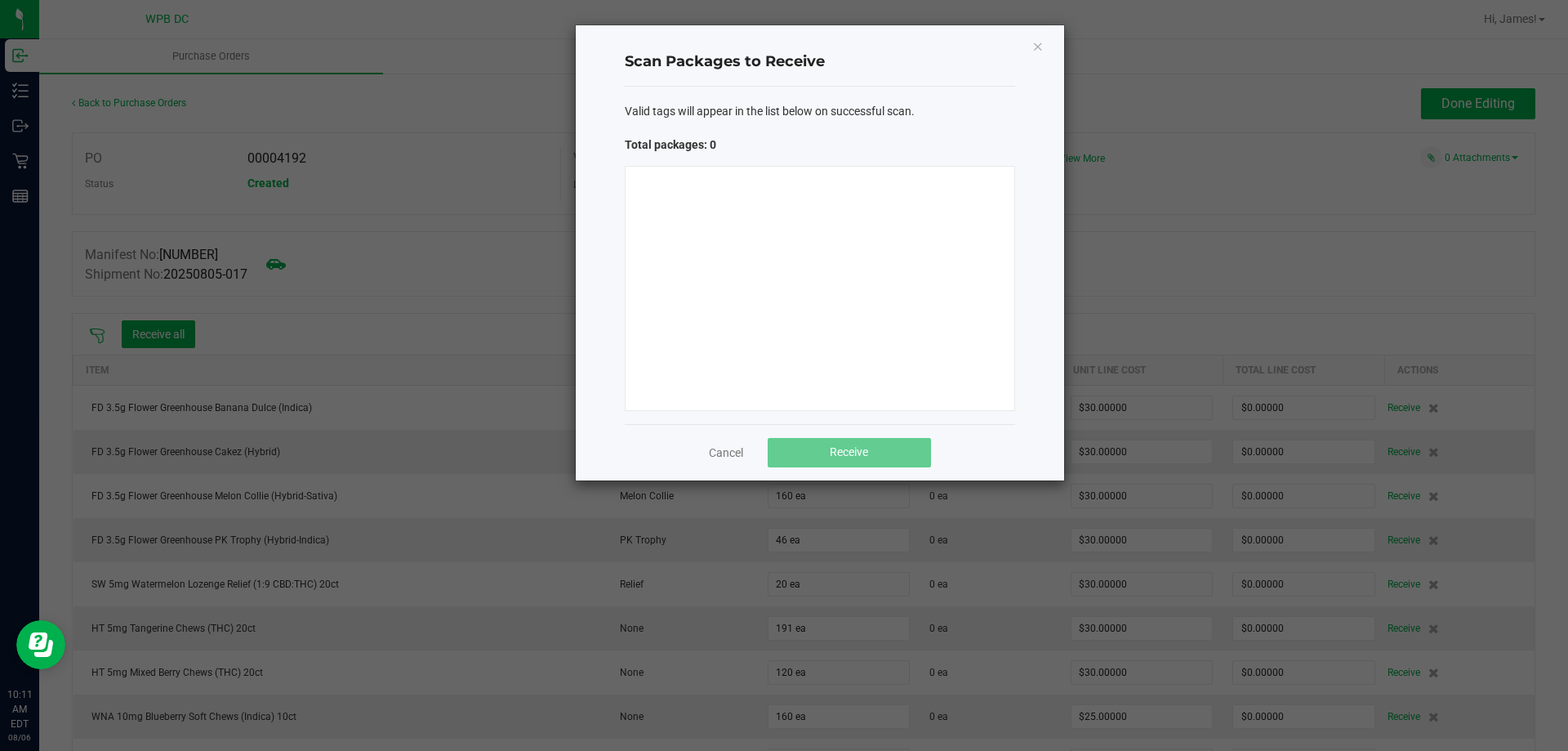 type 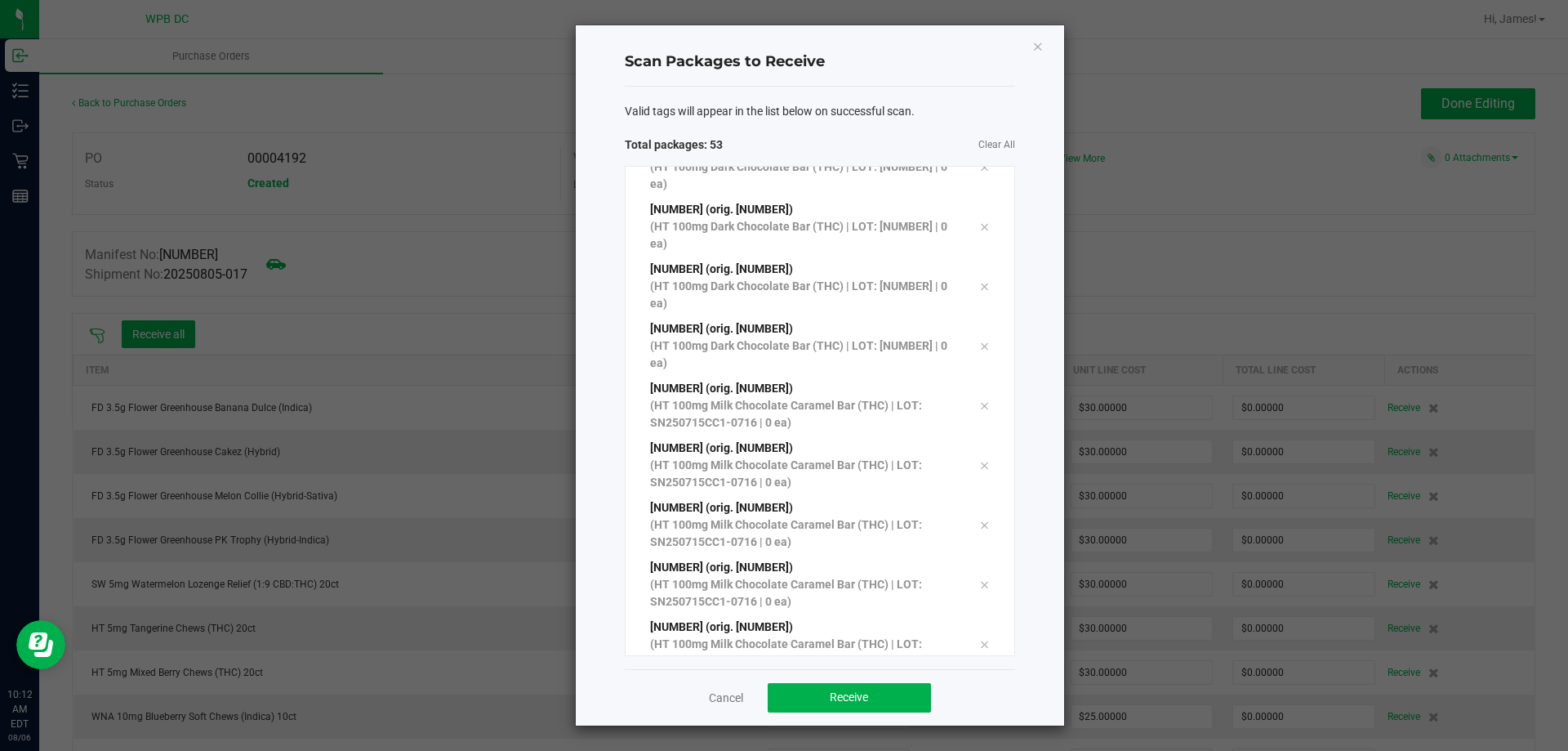 scroll, scrollTop: 2714, scrollLeft: 0, axis: vertical 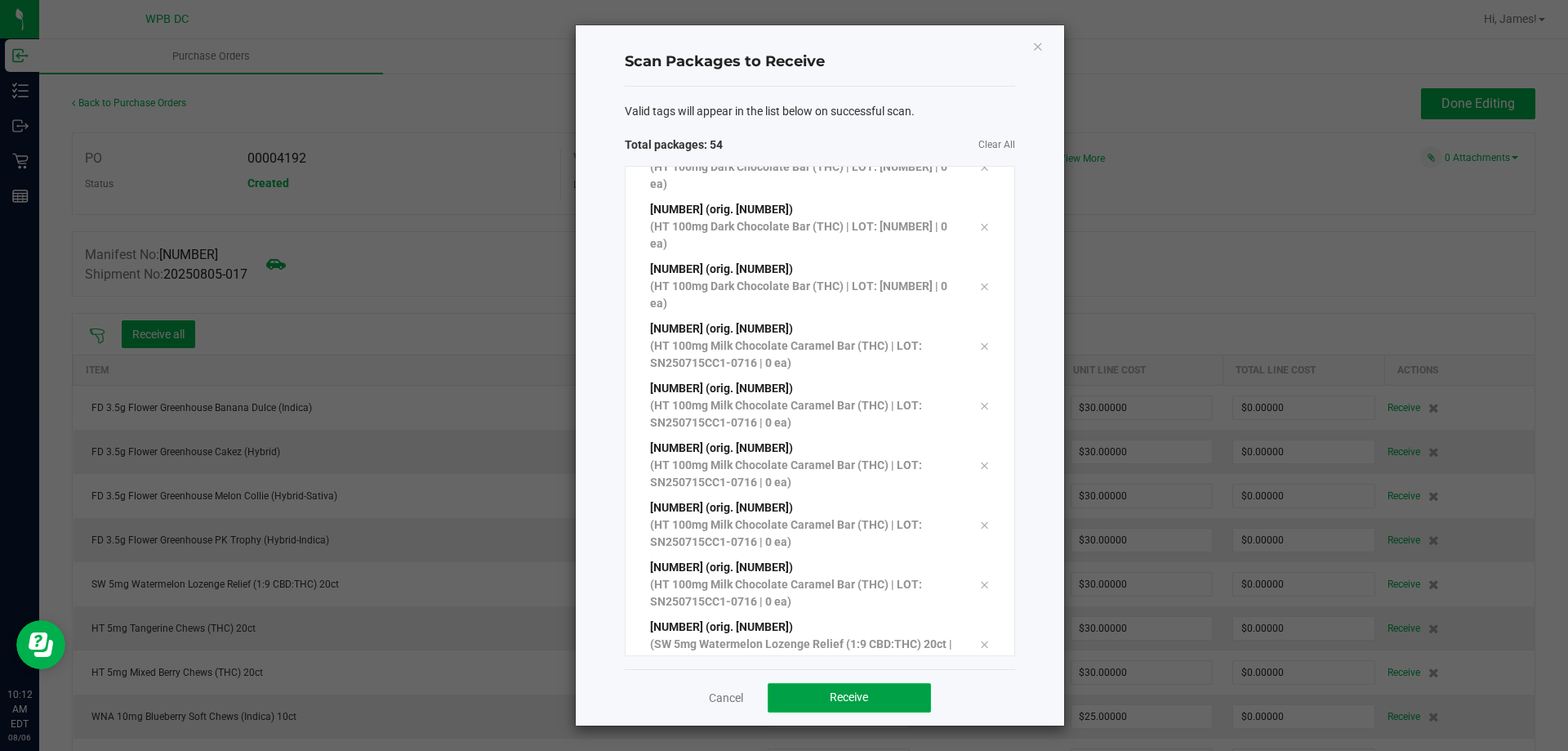 click on "Receive" 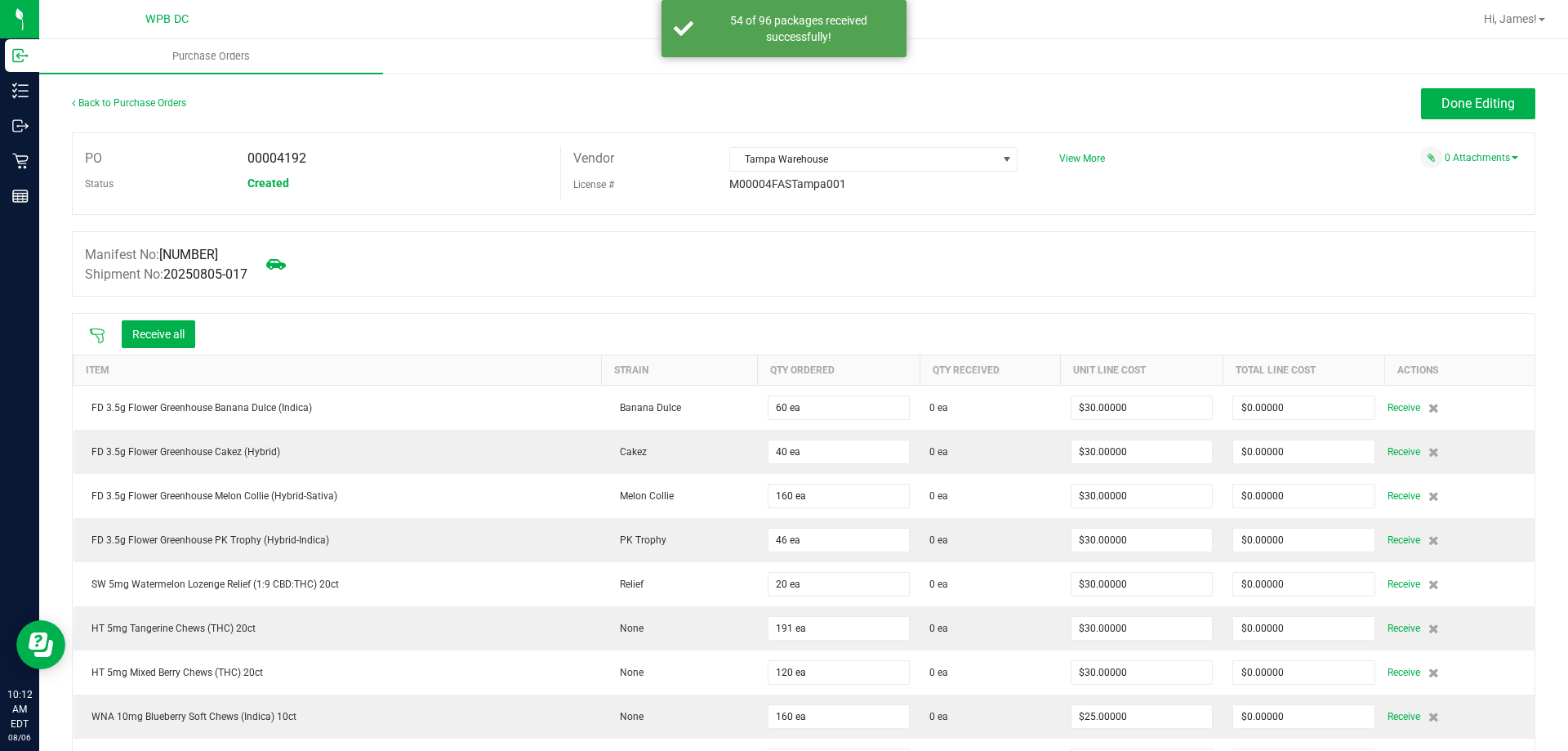 click 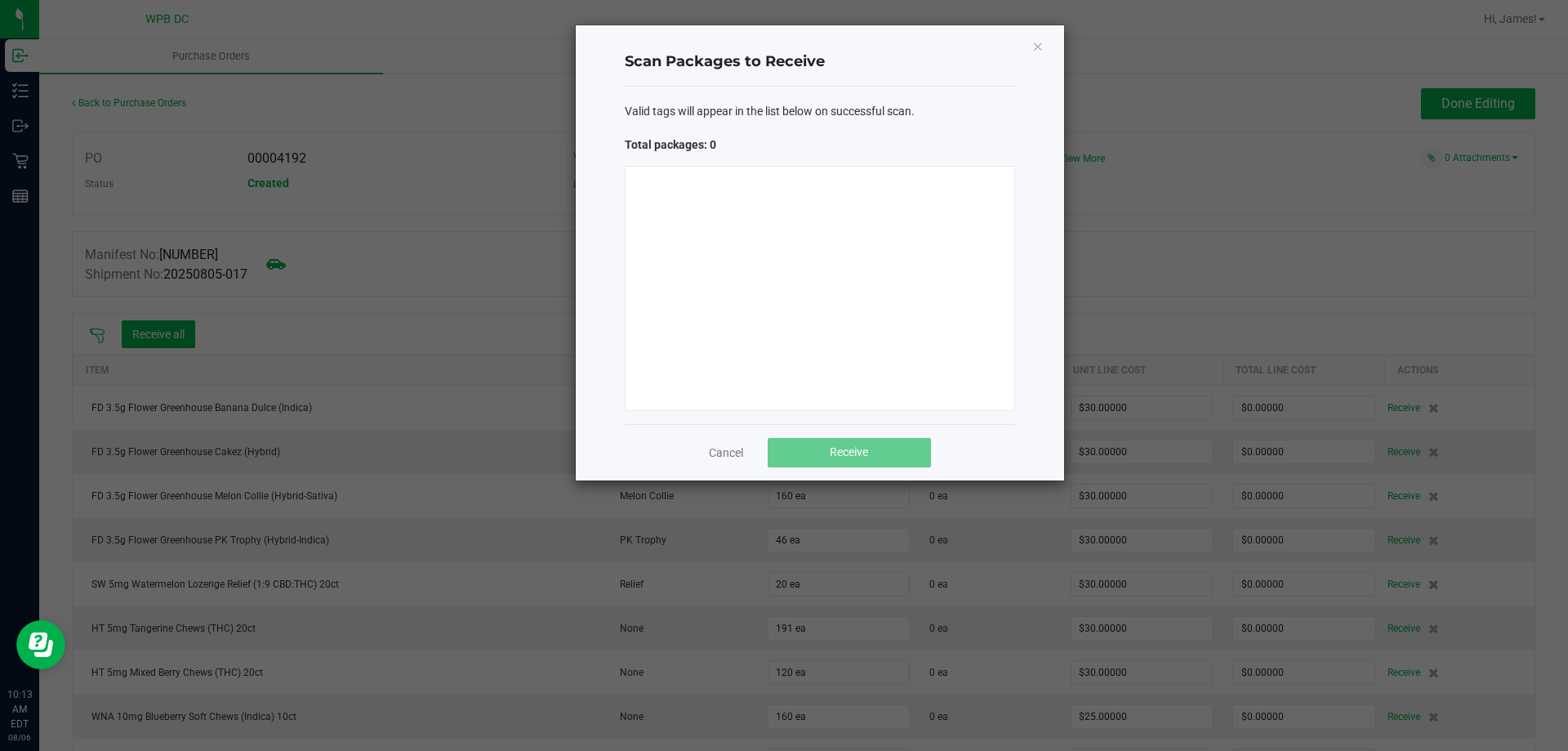 type 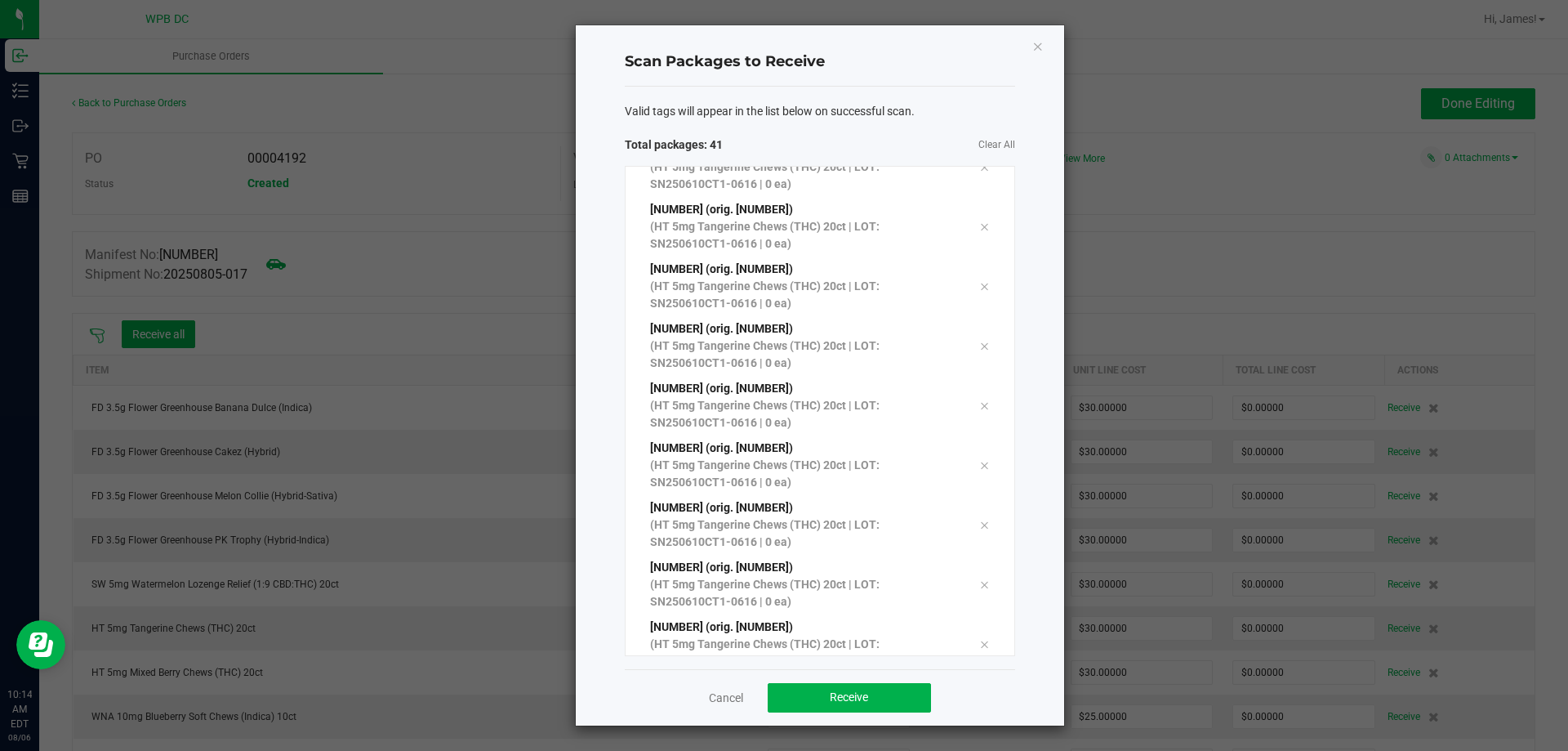 scroll, scrollTop: 1998, scrollLeft: 0, axis: vertical 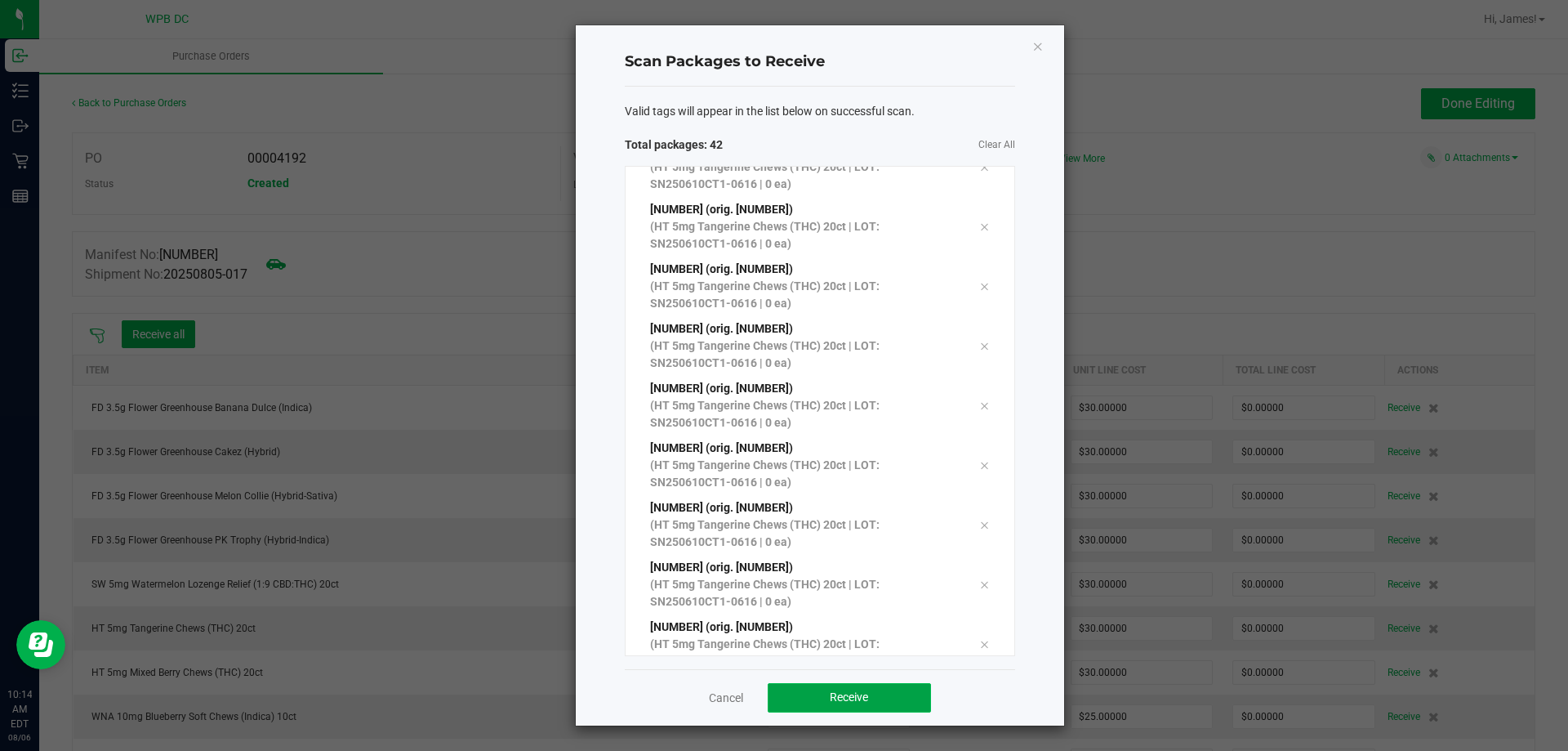 click on "Receive" 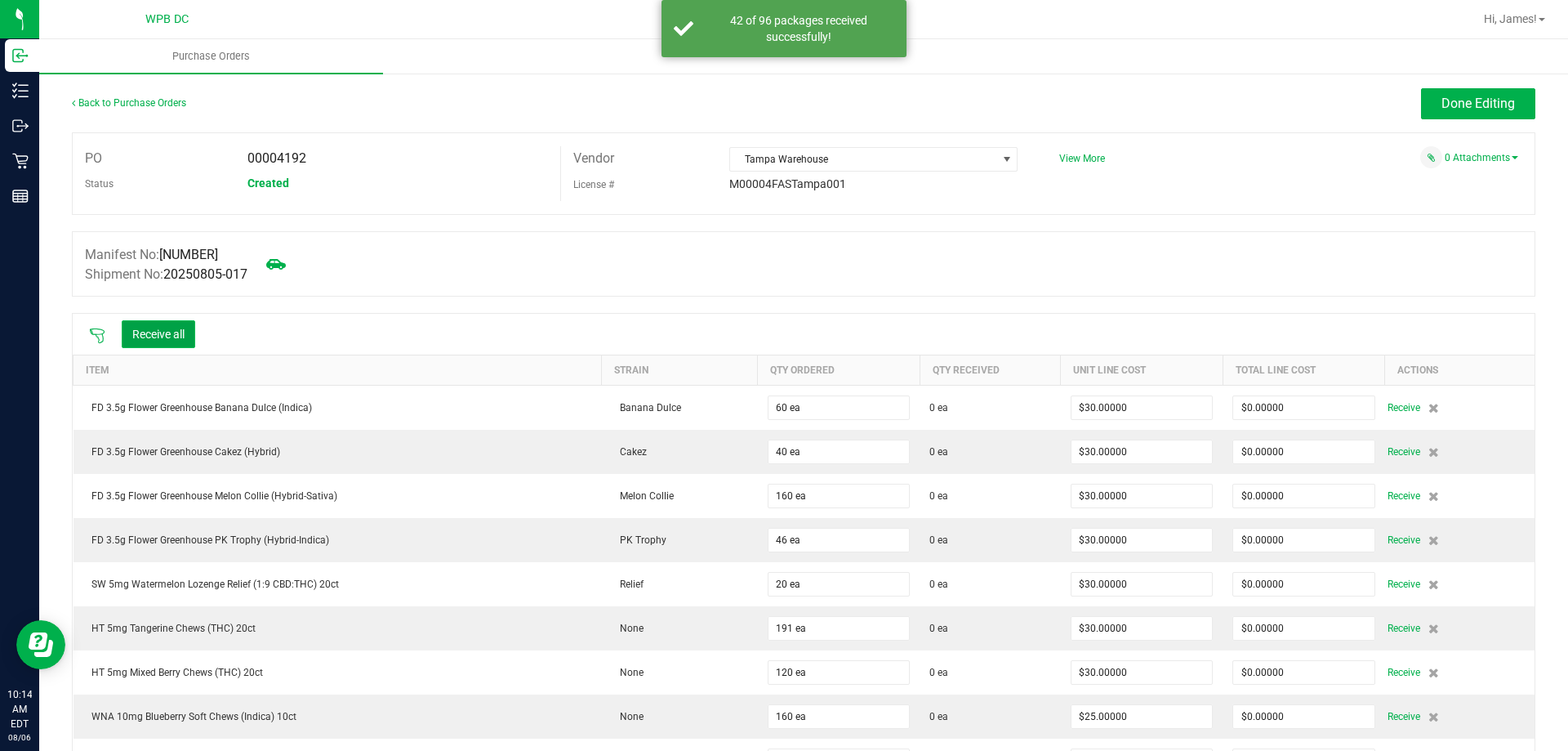 click on "Receive all" at bounding box center (158, 334) 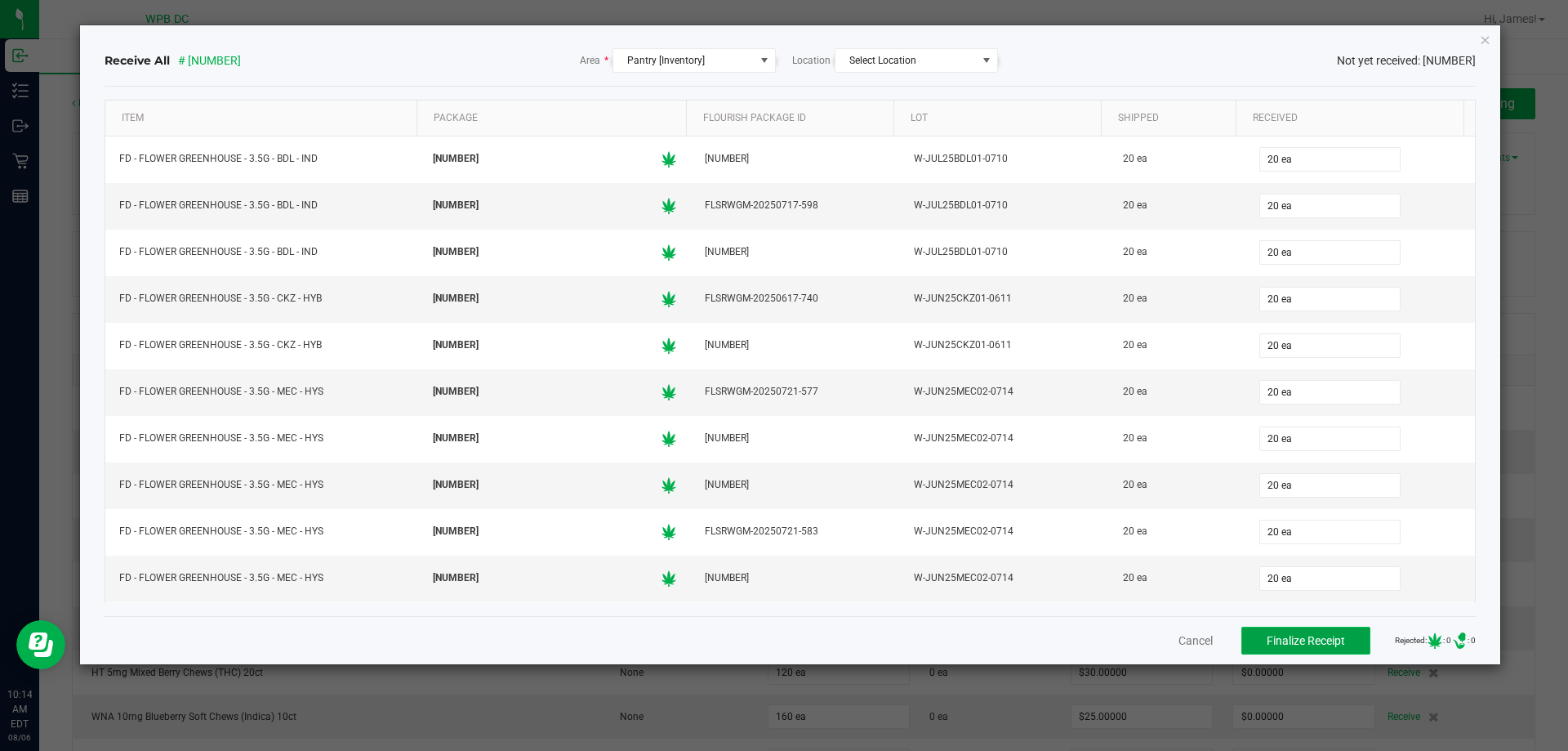 click on "Finalize Receipt" 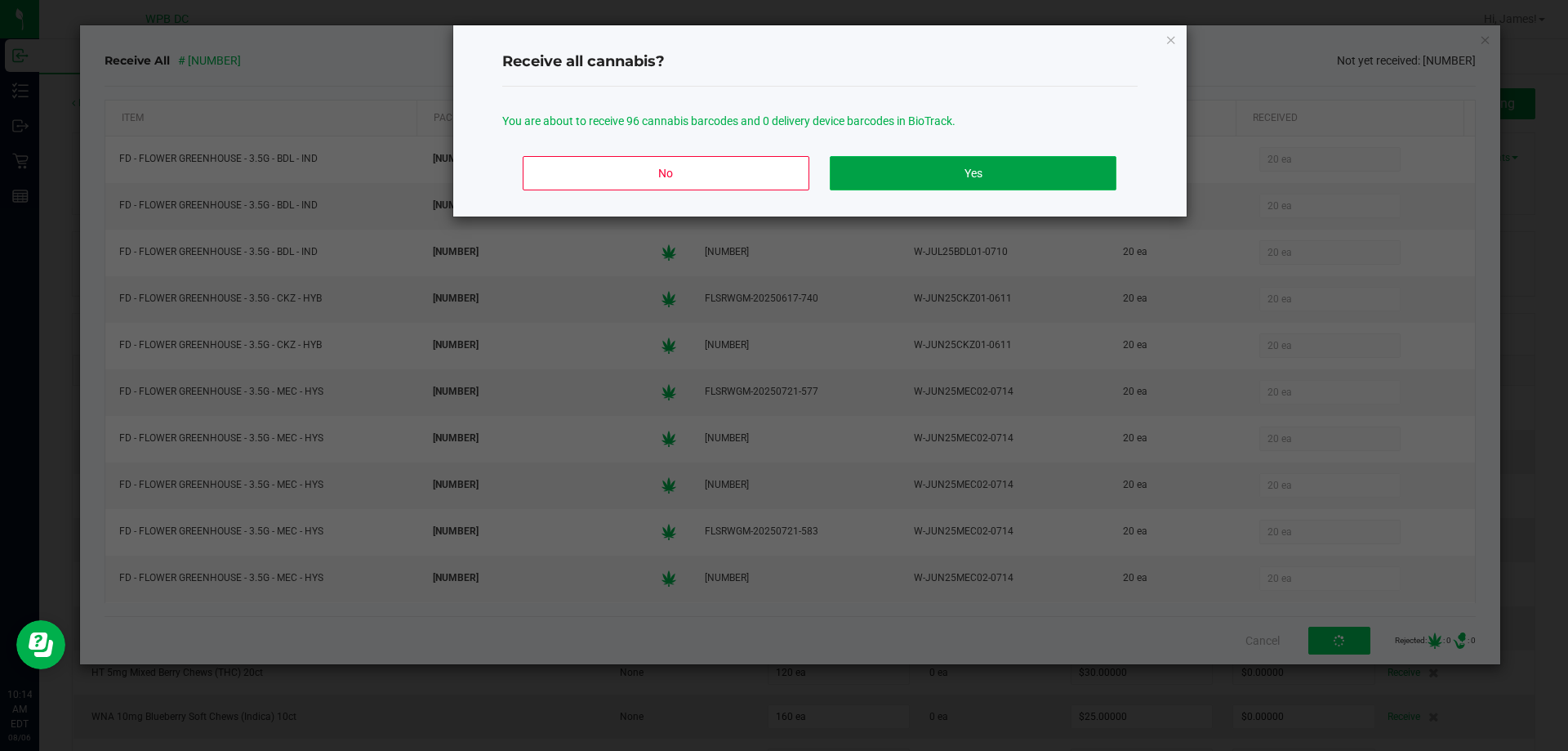 click on "Yes" 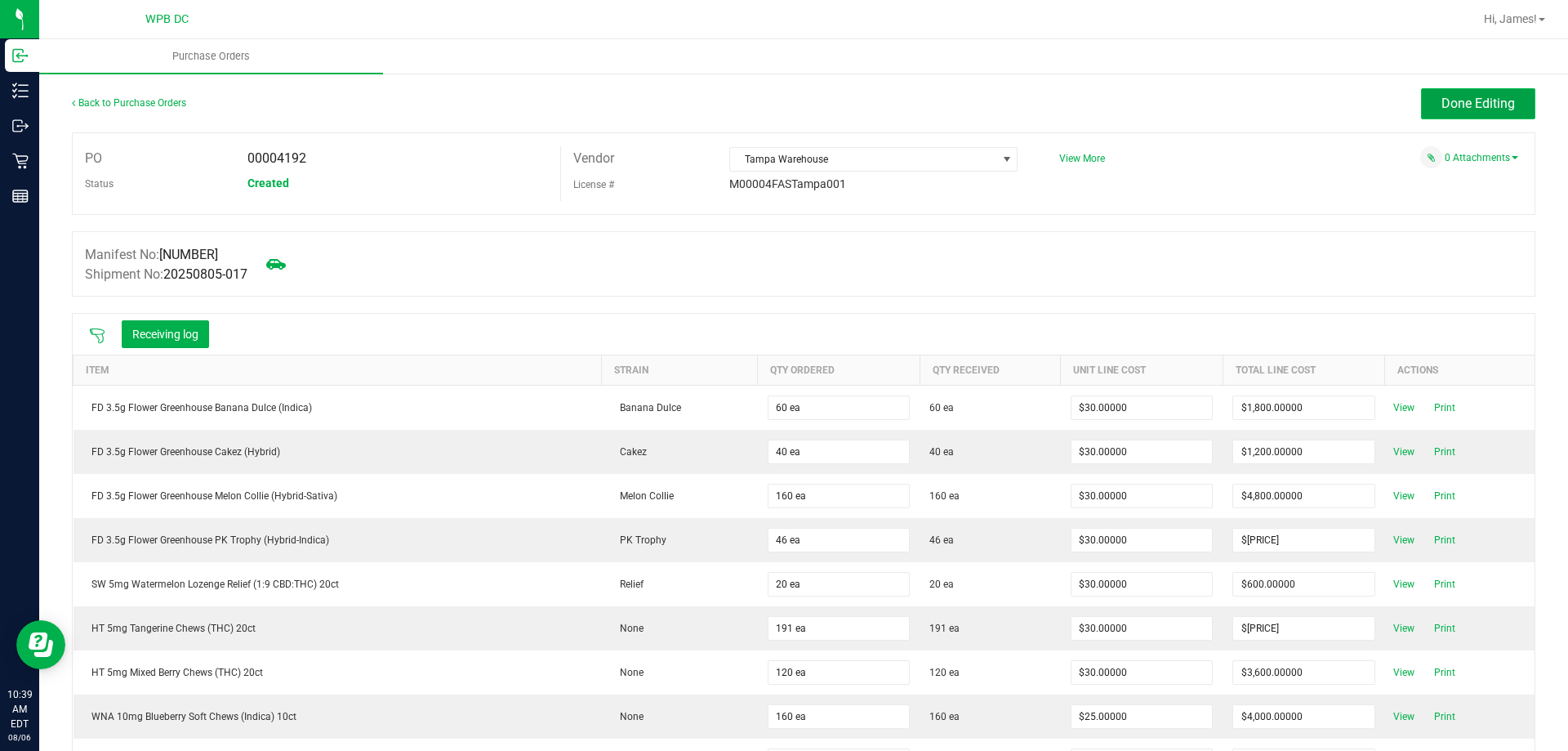 click on "Done Editing" at bounding box center (1478, 104) 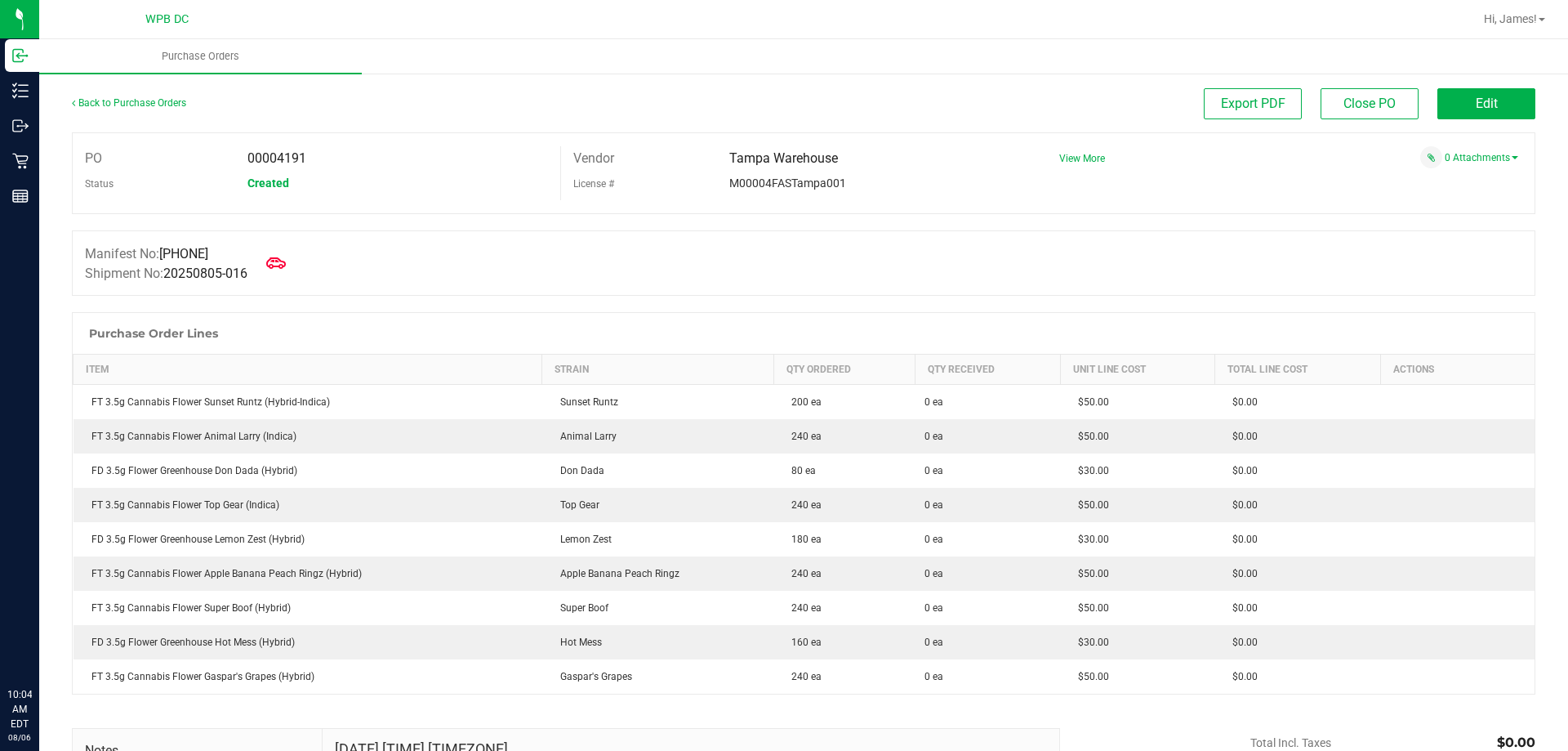 scroll, scrollTop: 0, scrollLeft: 0, axis: both 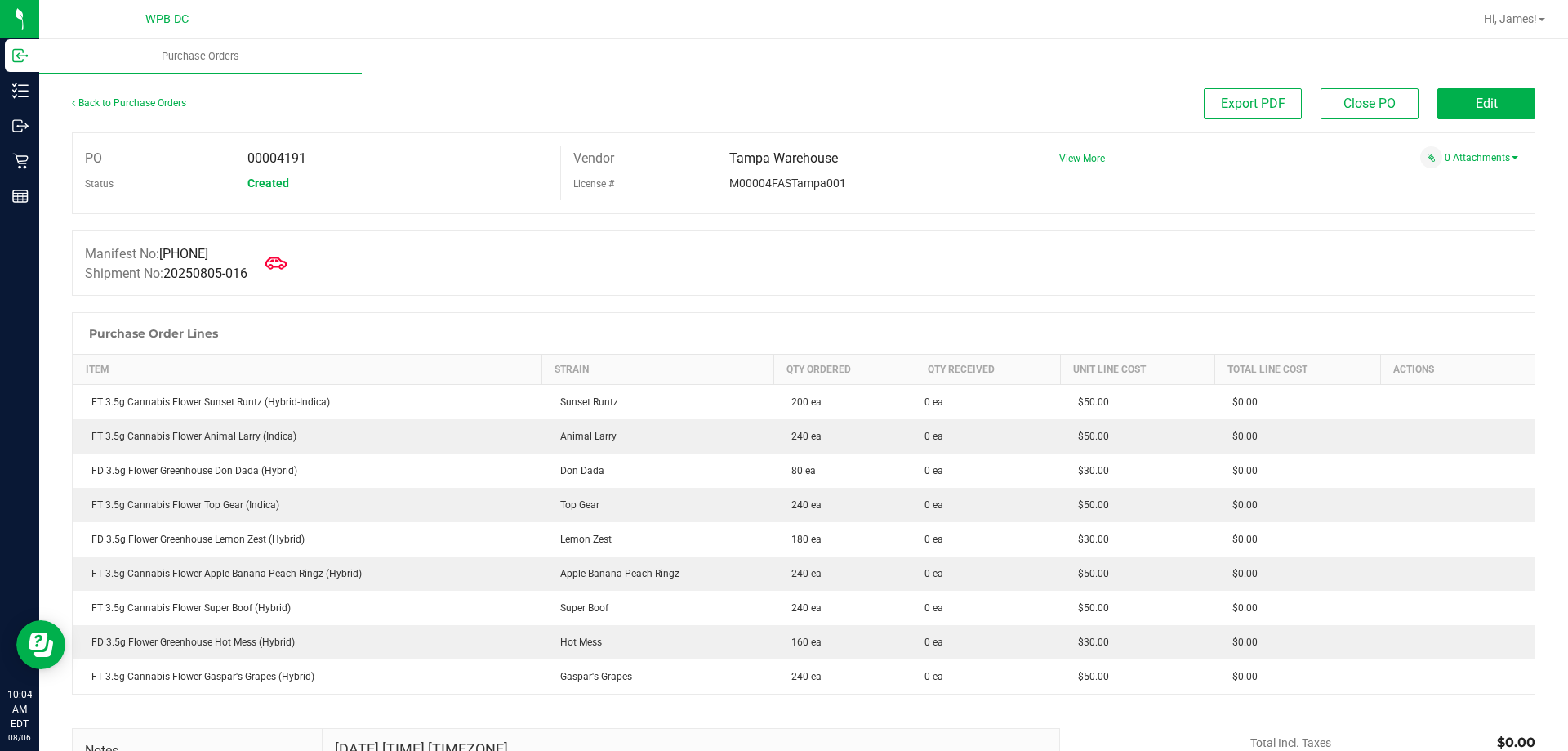 click 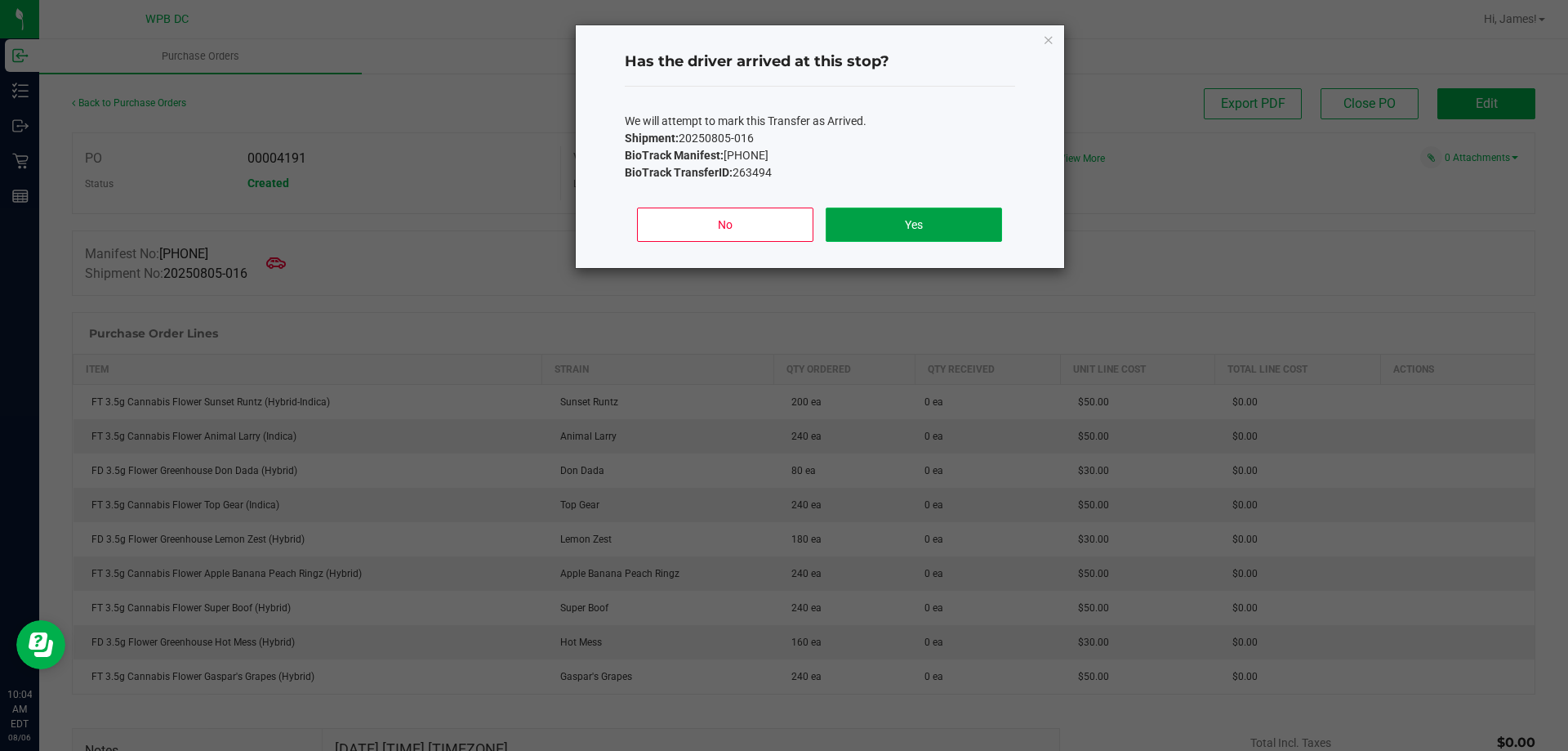 click on "Yes" 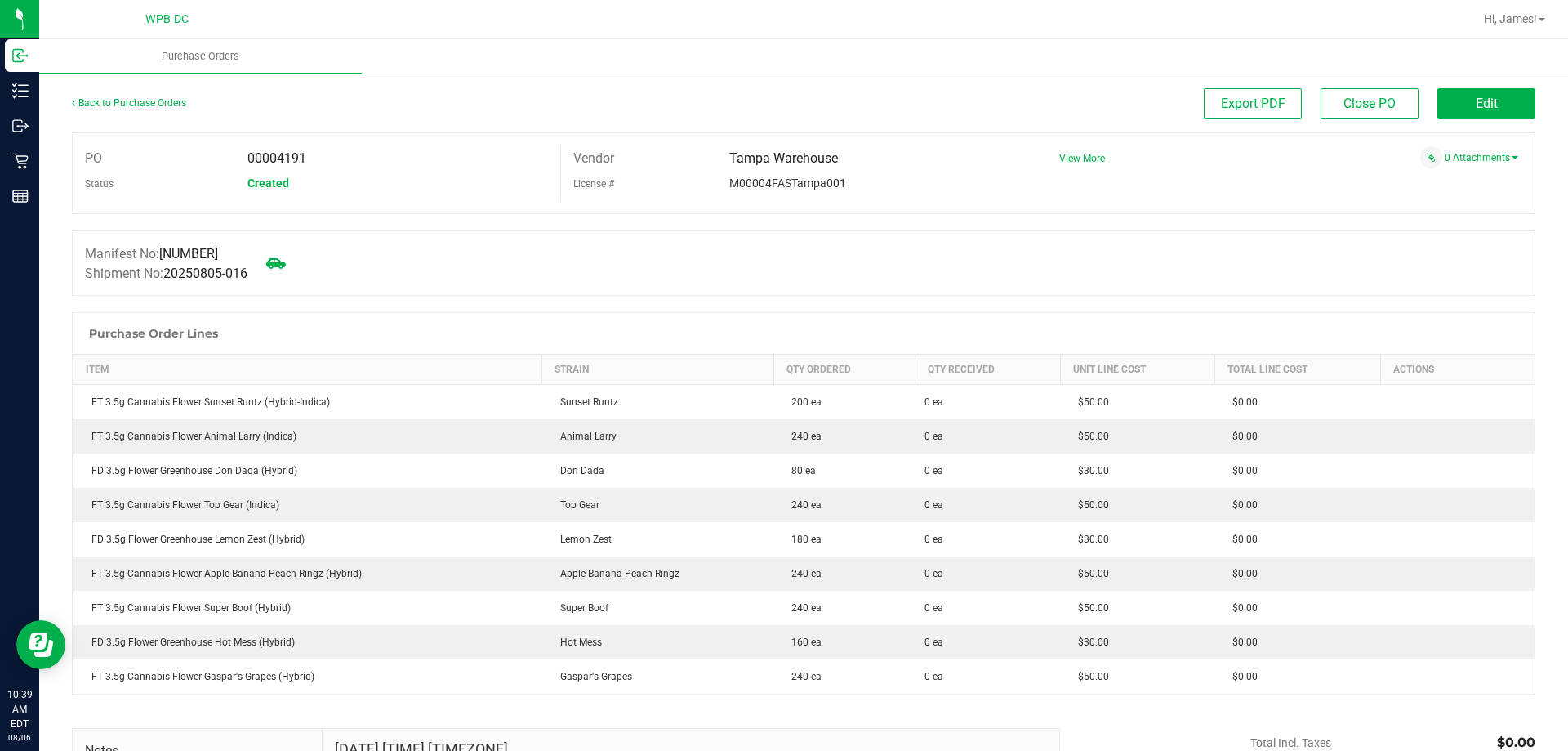 scroll, scrollTop: 0, scrollLeft: 0, axis: both 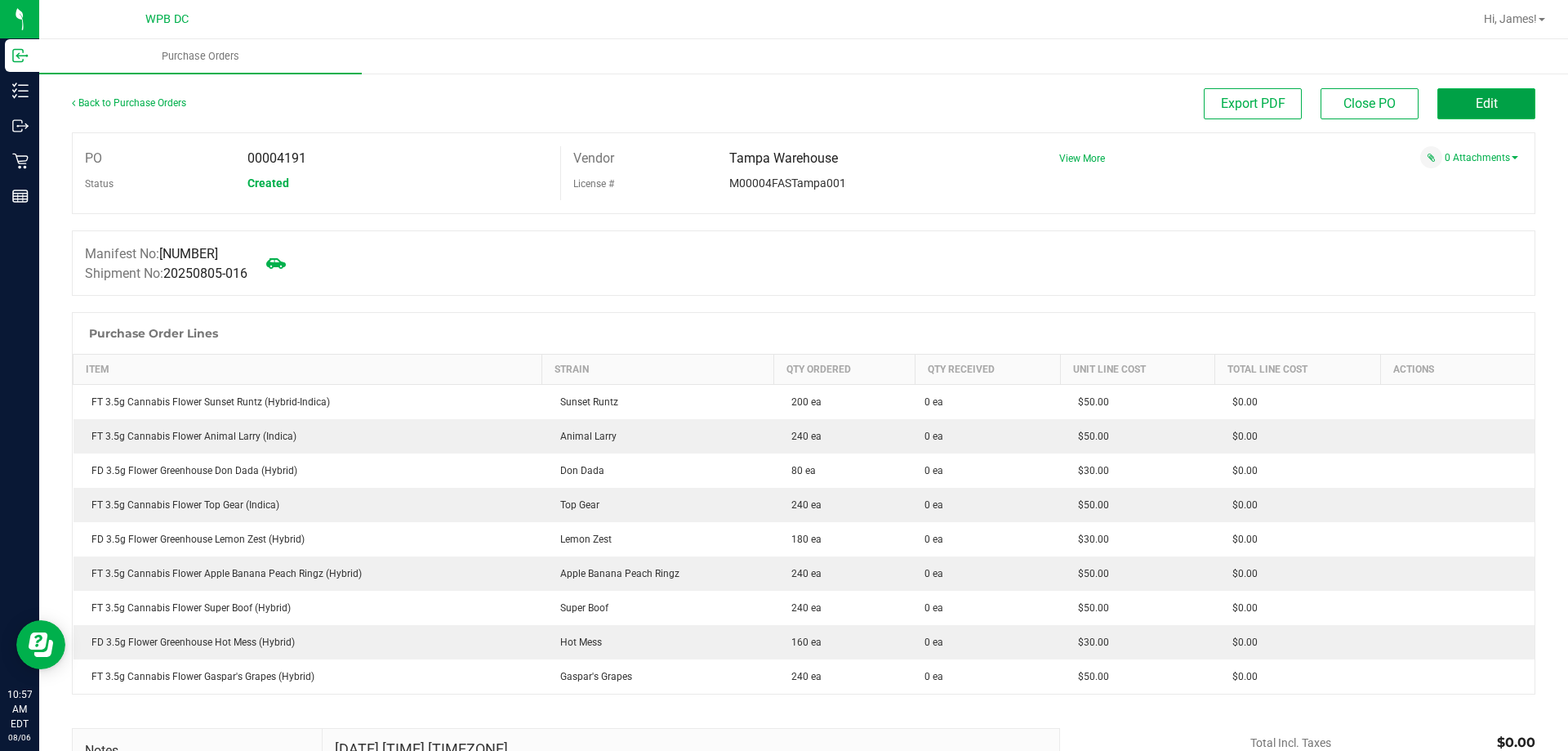 click on "Edit" at bounding box center [1486, 103] 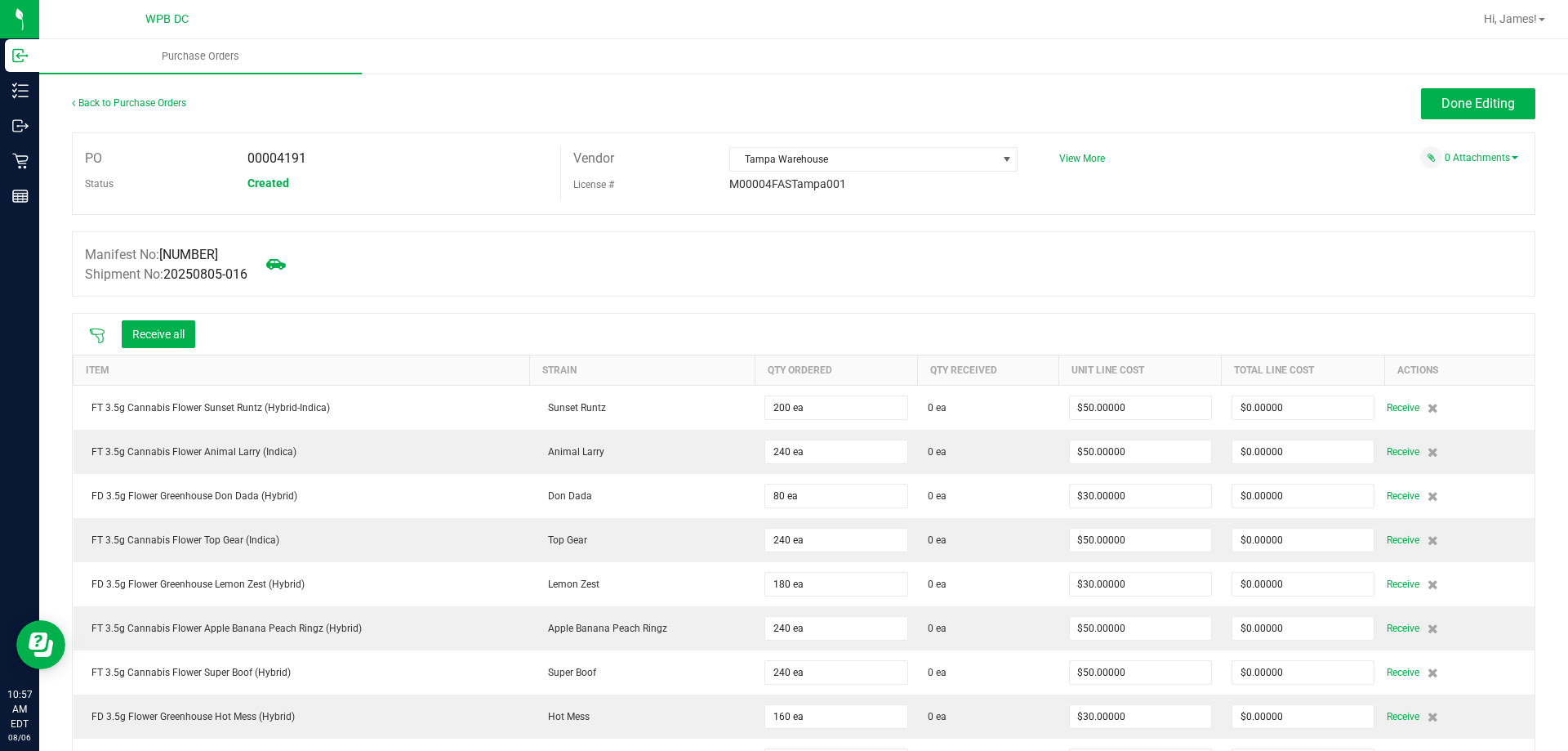 click 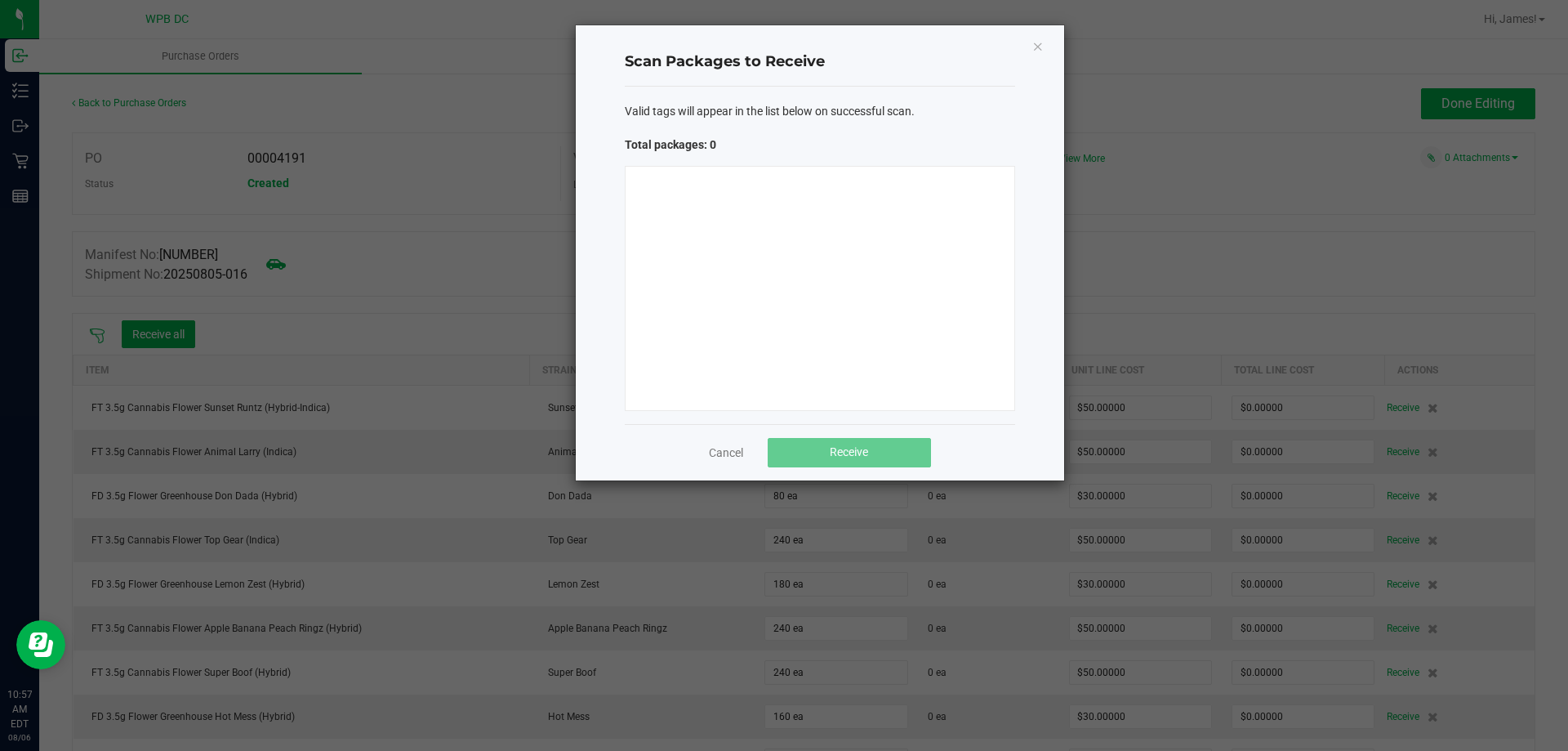 type 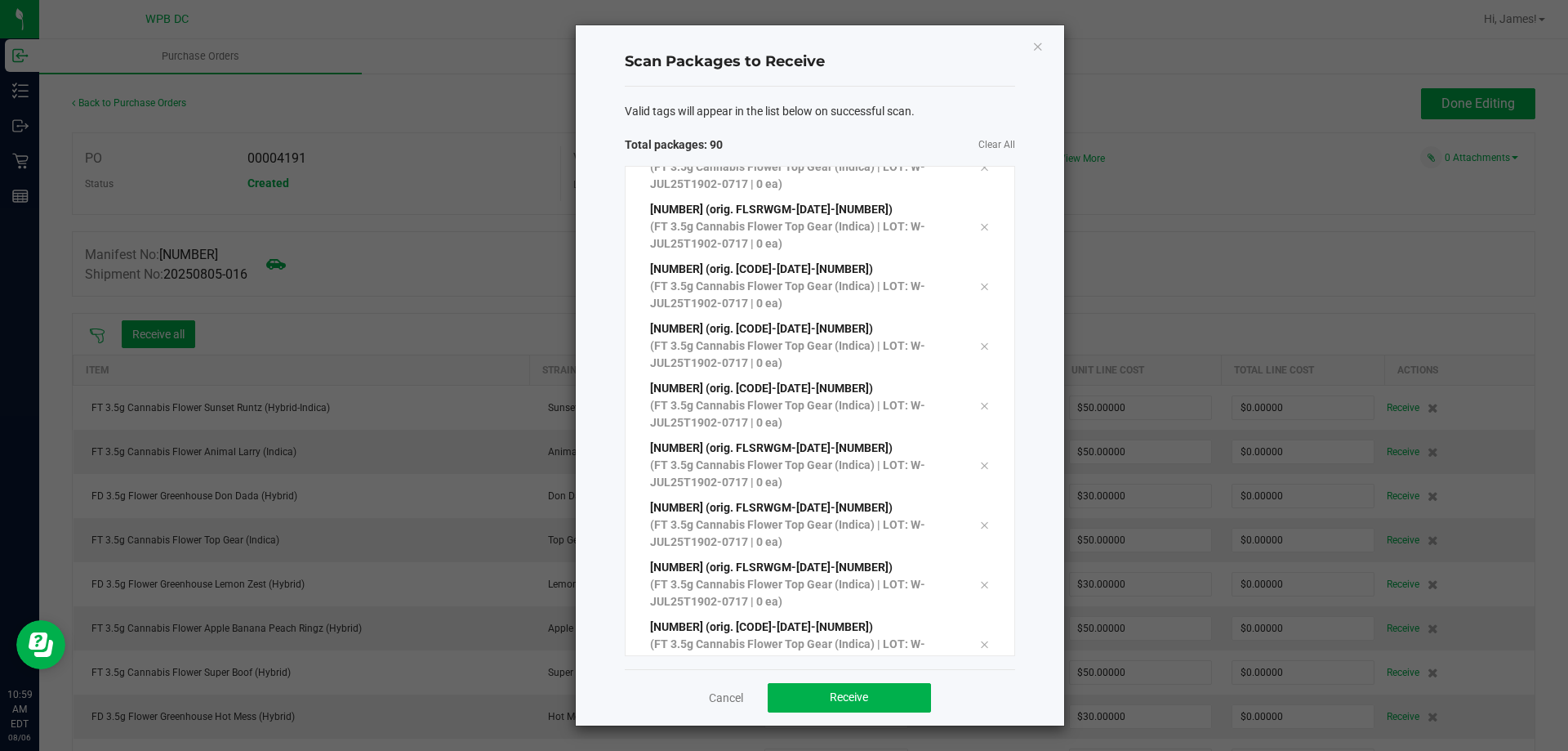 scroll, scrollTop: 4921, scrollLeft: 0, axis: vertical 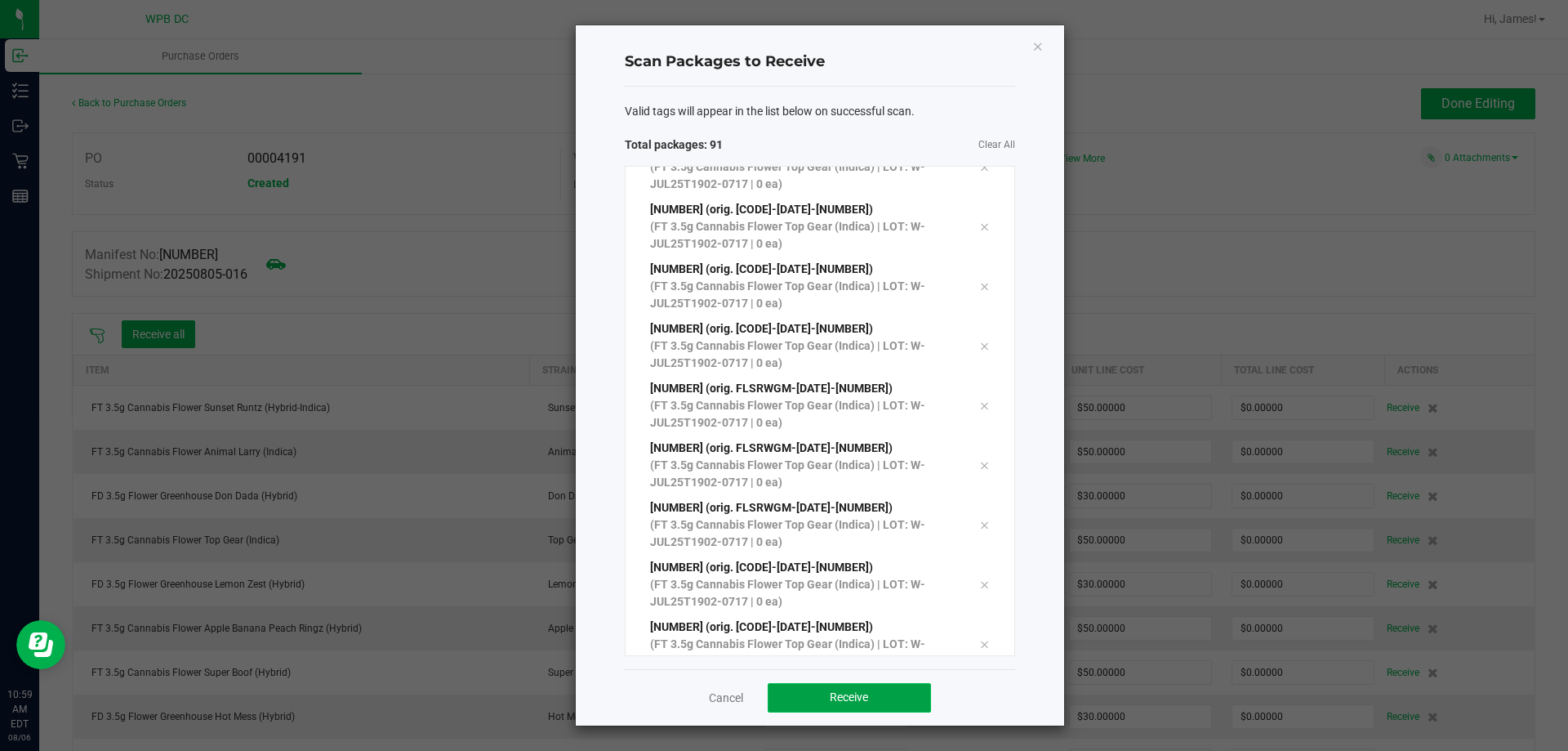 click on "Receive" 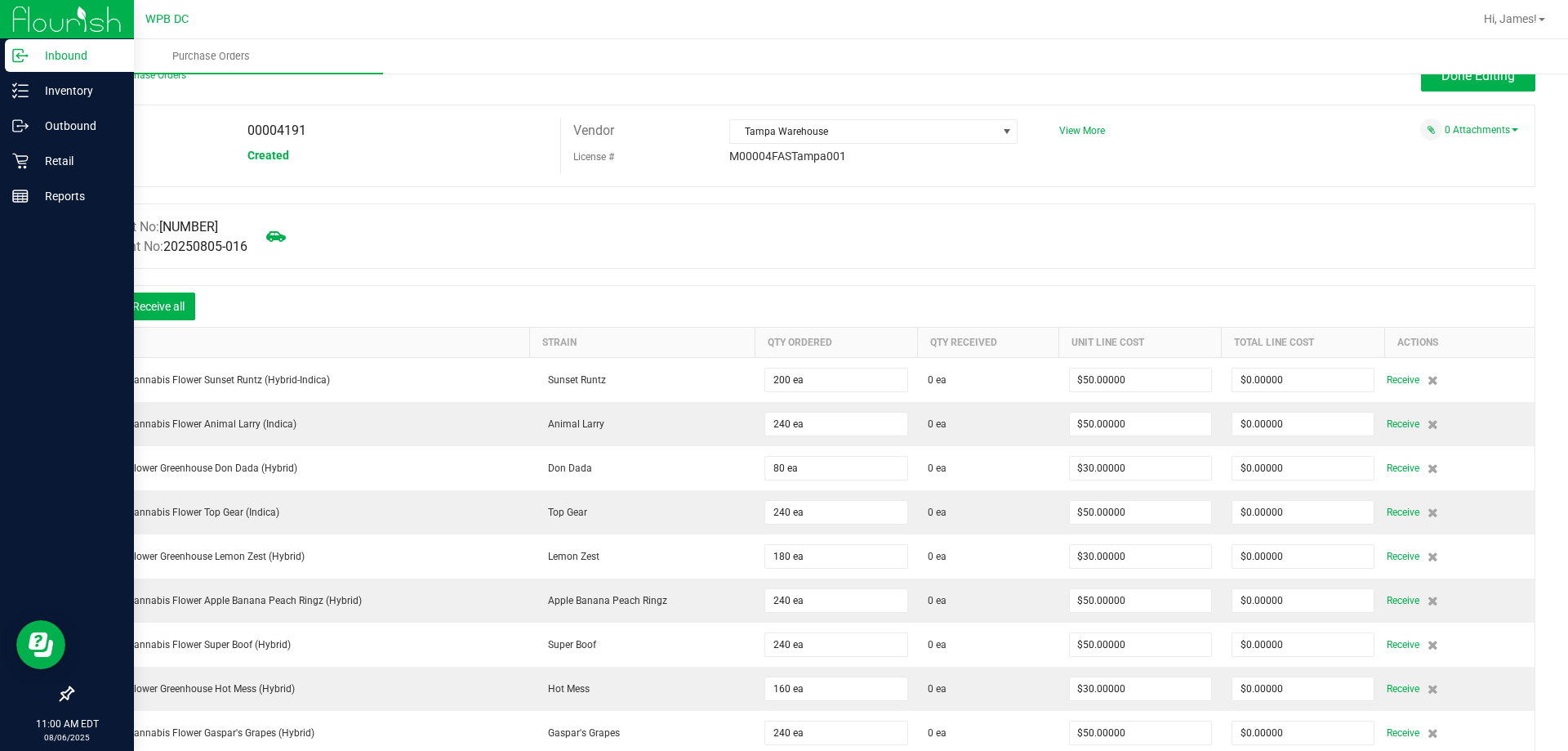 scroll, scrollTop: 0, scrollLeft: 0, axis: both 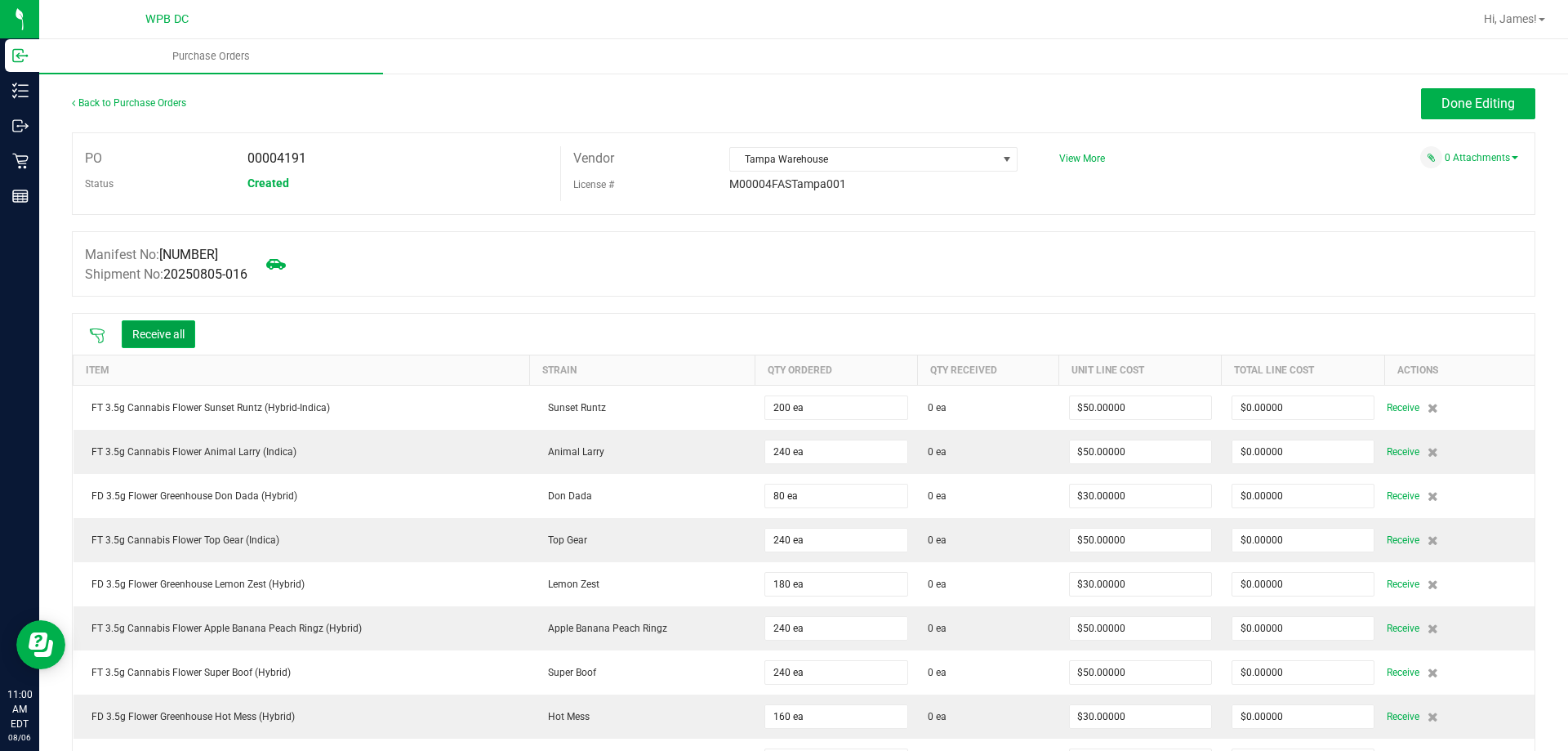 click on "Receive all" at bounding box center (158, 334) 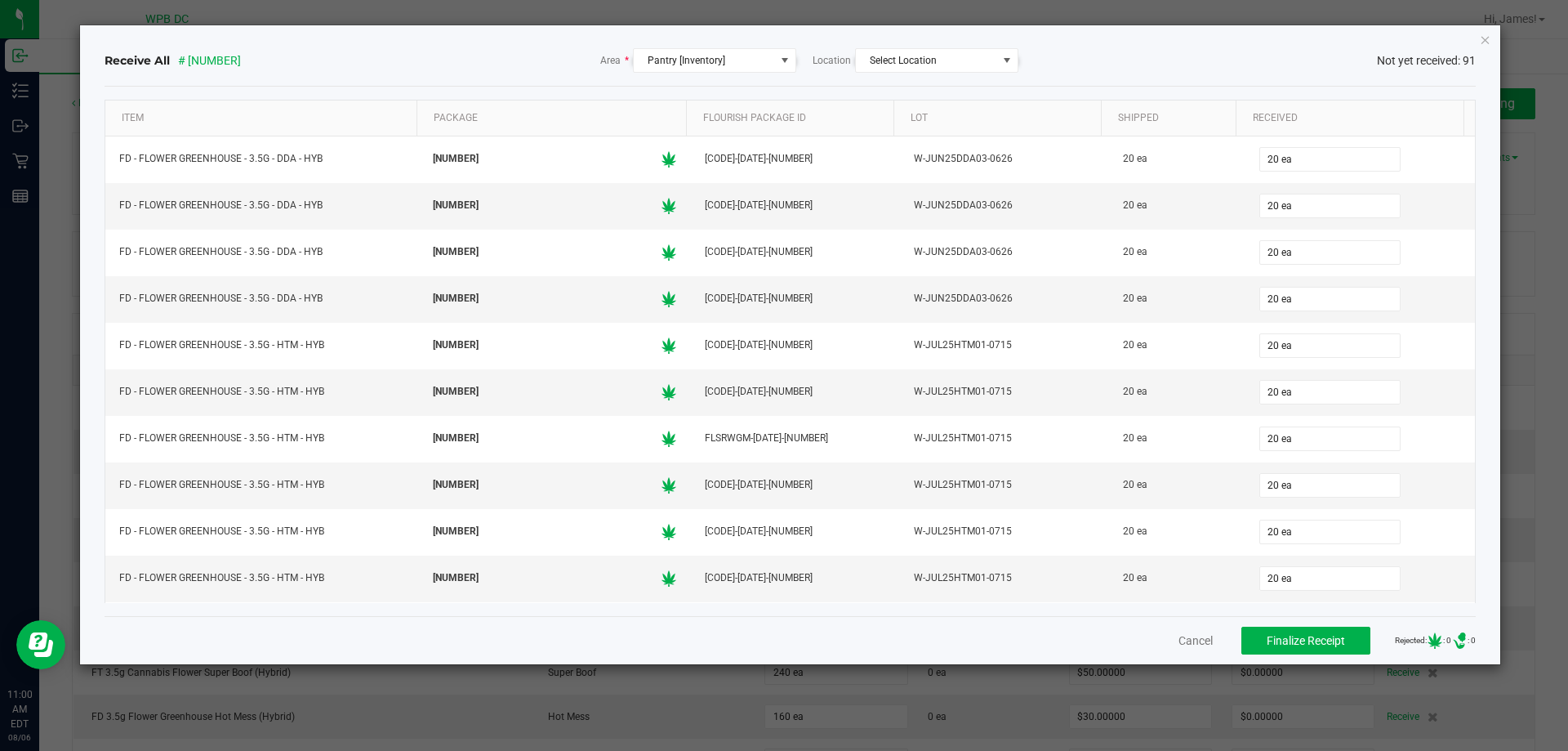click on "Cancel Finalize Receipt  Rejected:
: 0
.st0{ }
: 0" 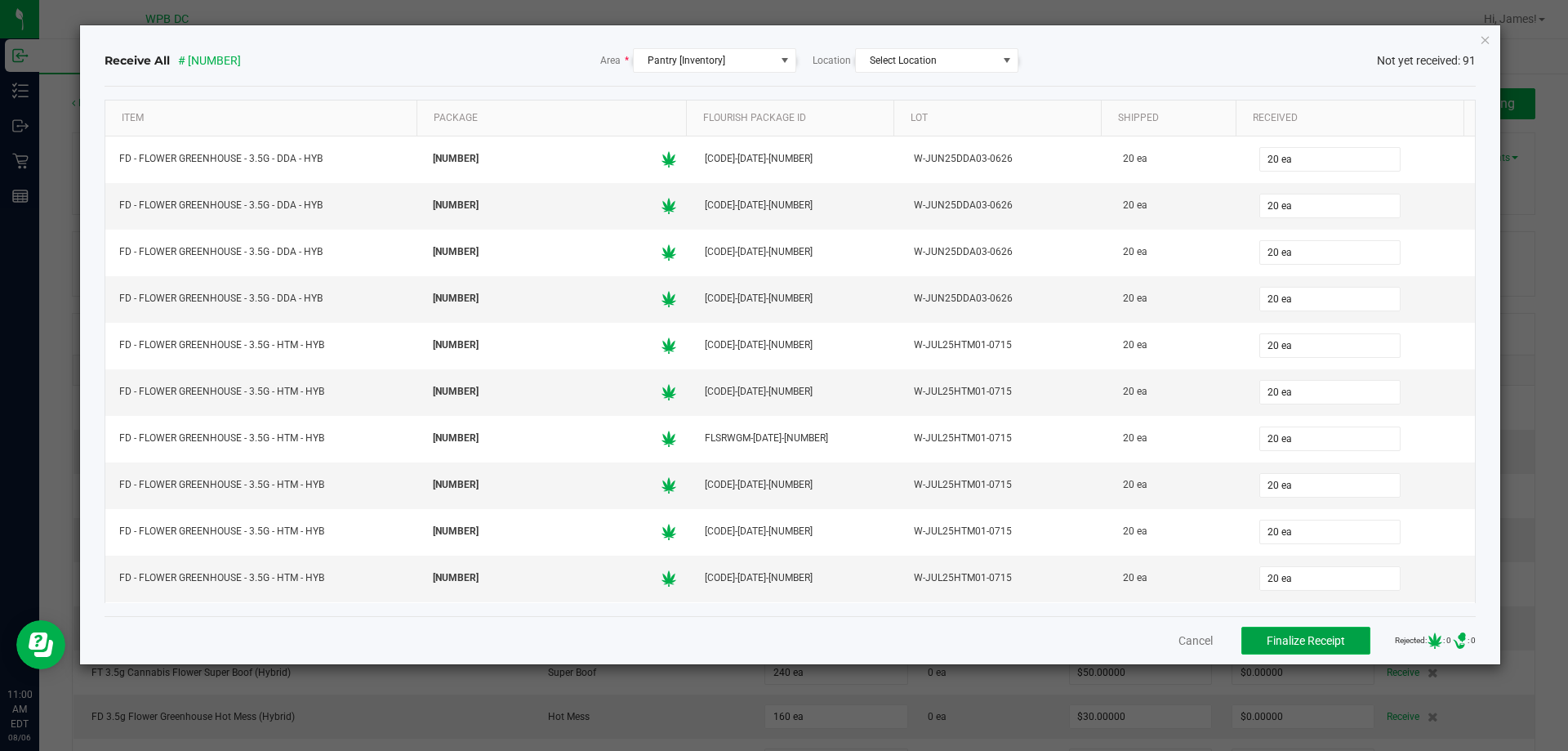 click on "Finalize Receipt" 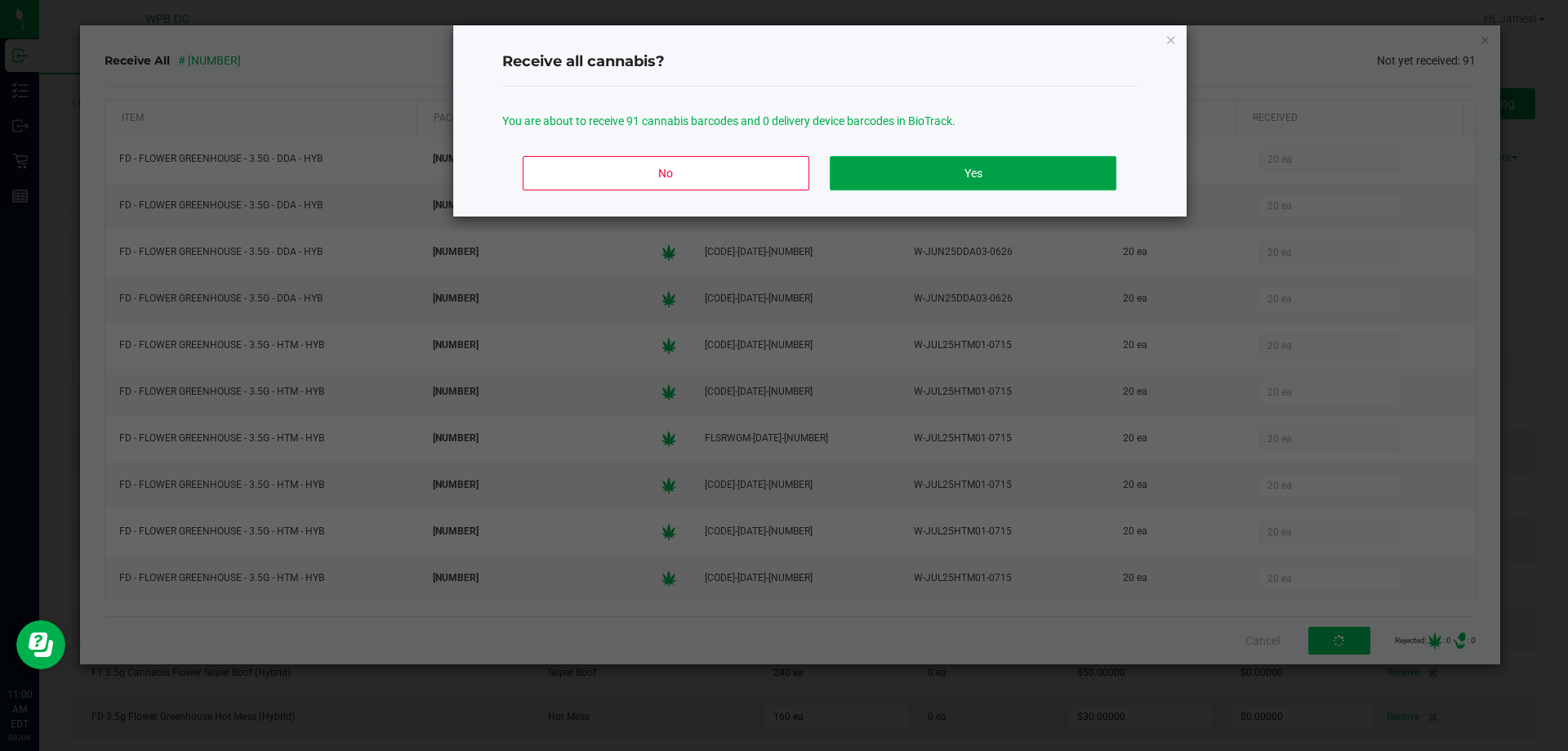 click on "Yes" 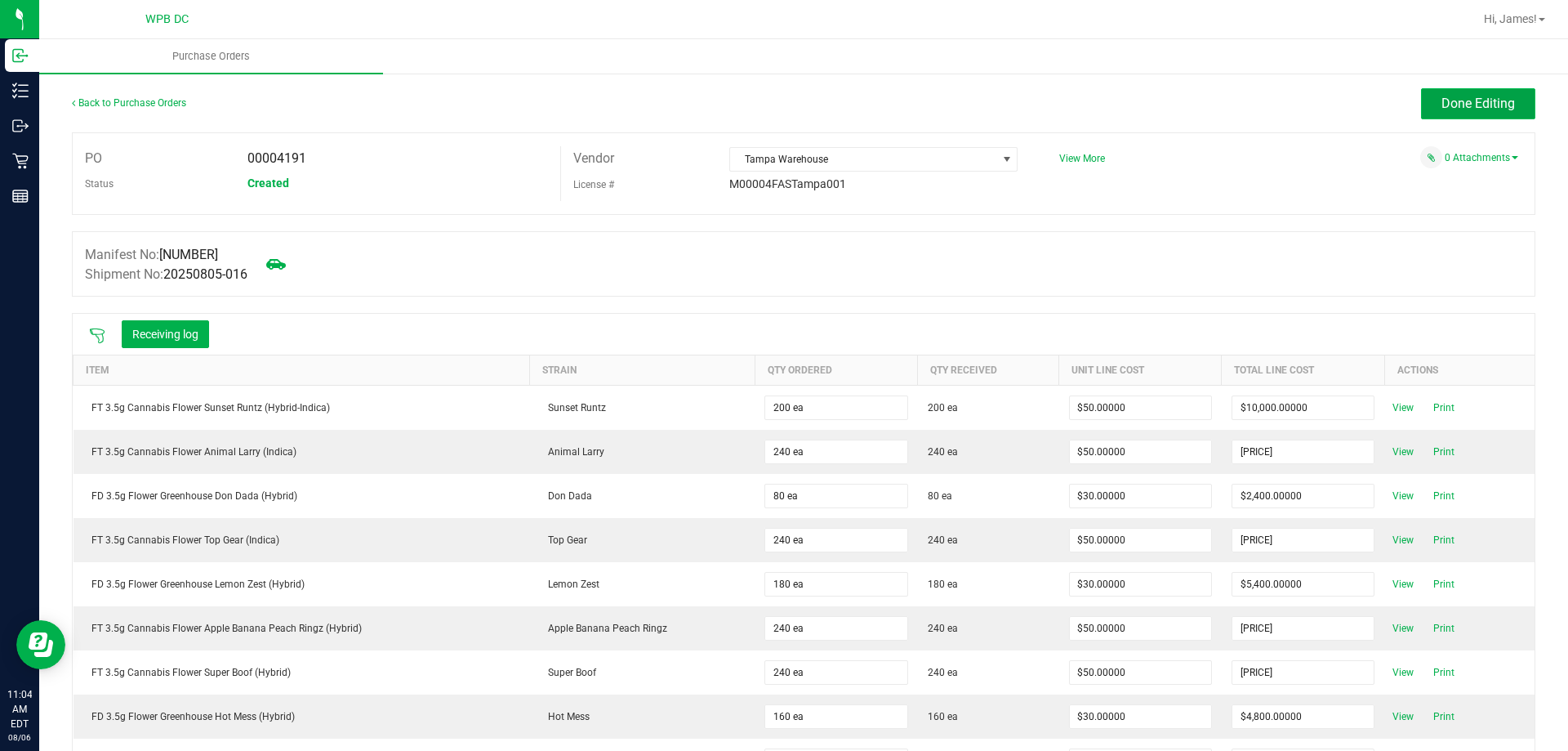 click on "Done Editing" at bounding box center [1478, 104] 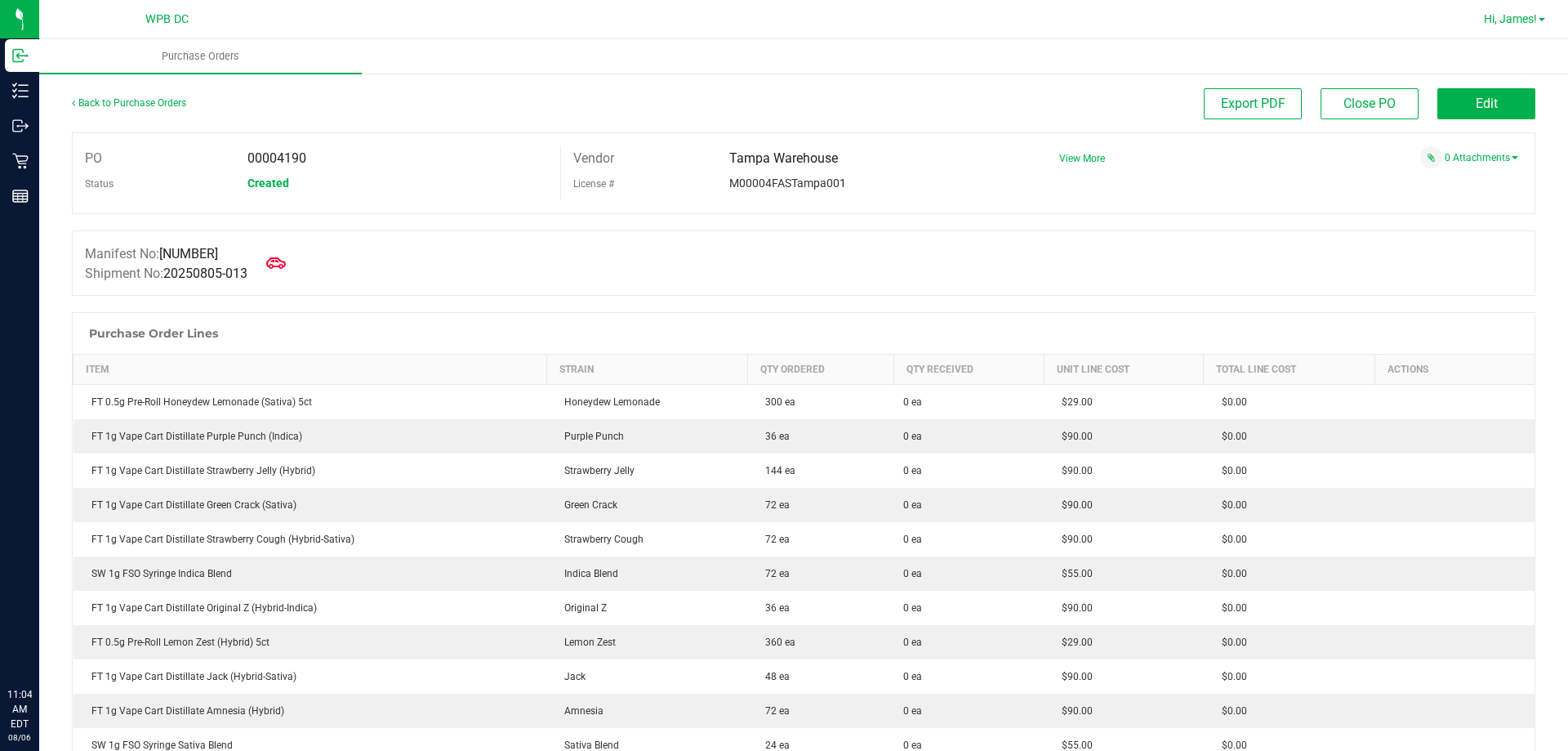 scroll, scrollTop: 0, scrollLeft: 0, axis: both 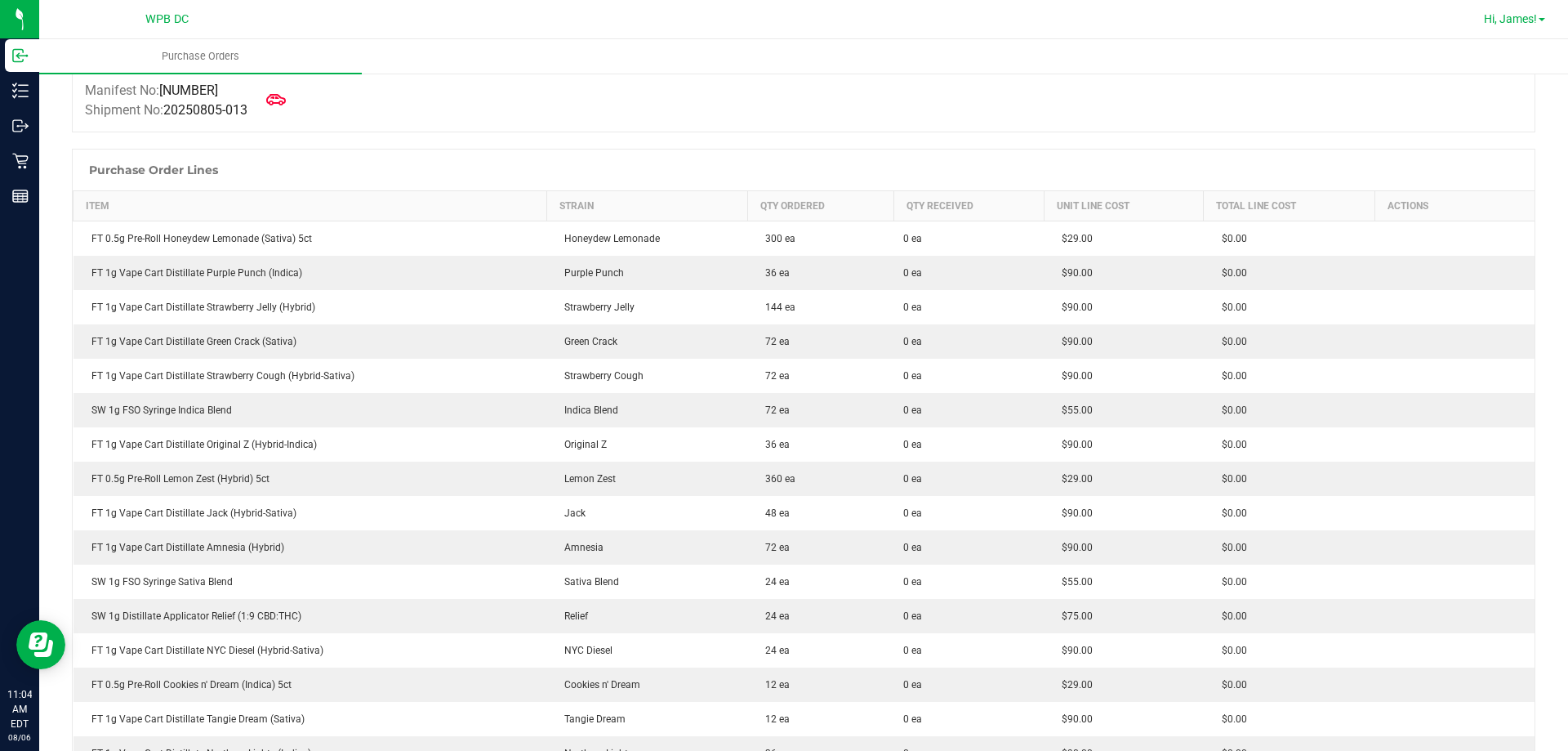 click on "Hi, James!" at bounding box center [1510, 19] 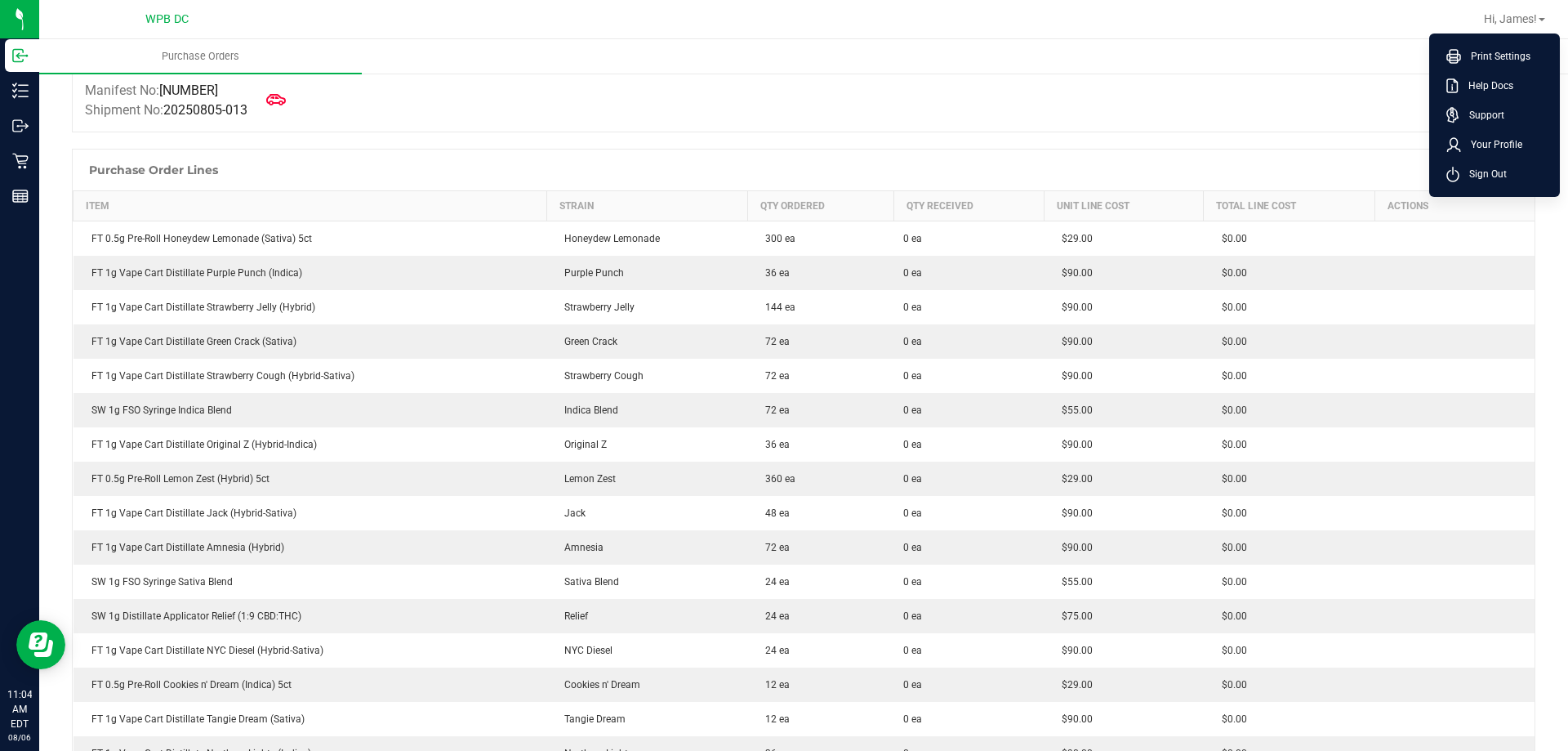 drag, startPoint x: 1506, startPoint y: 165, endPoint x: 1496, endPoint y: 164, distance: 10.0498756 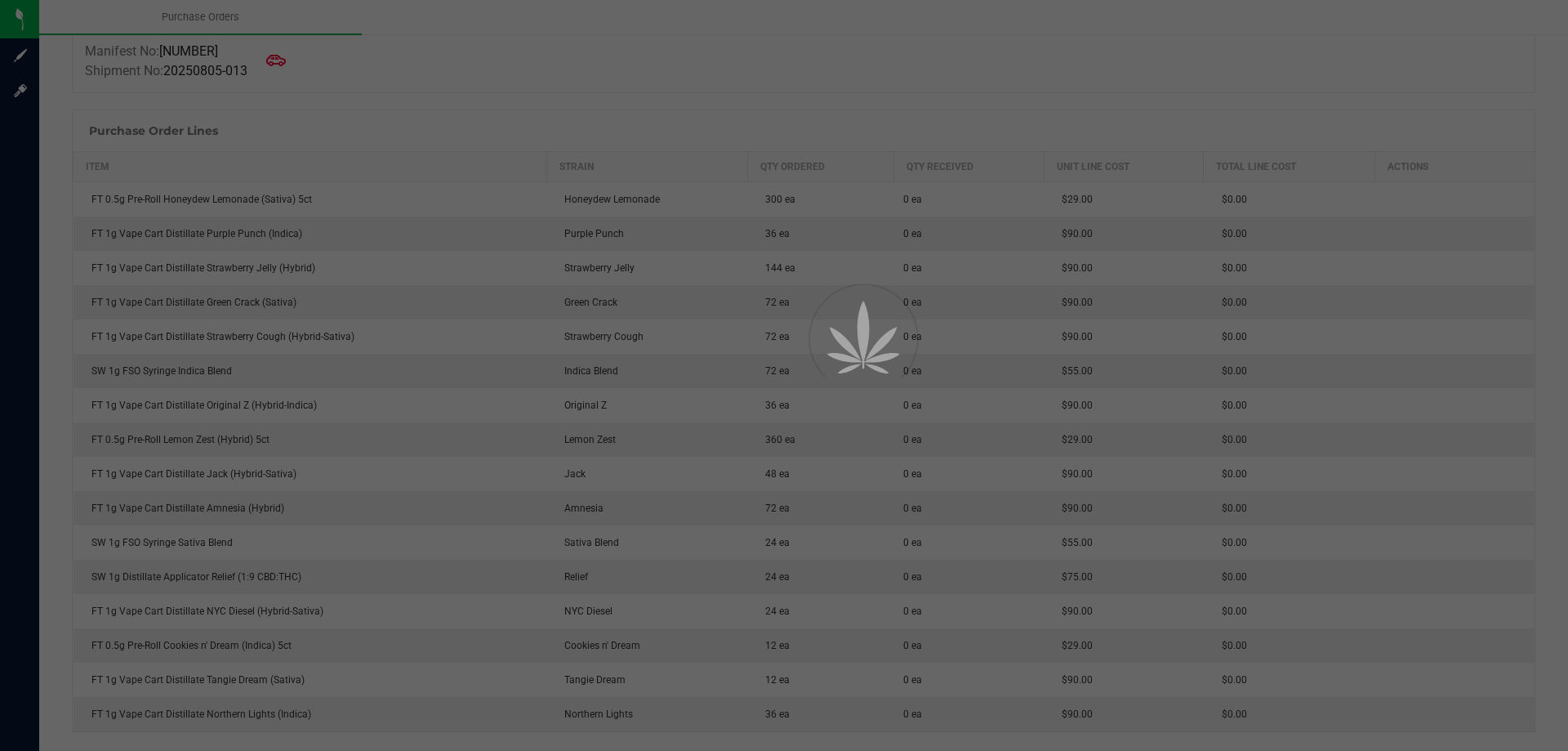 scroll, scrollTop: 0, scrollLeft: 0, axis: both 